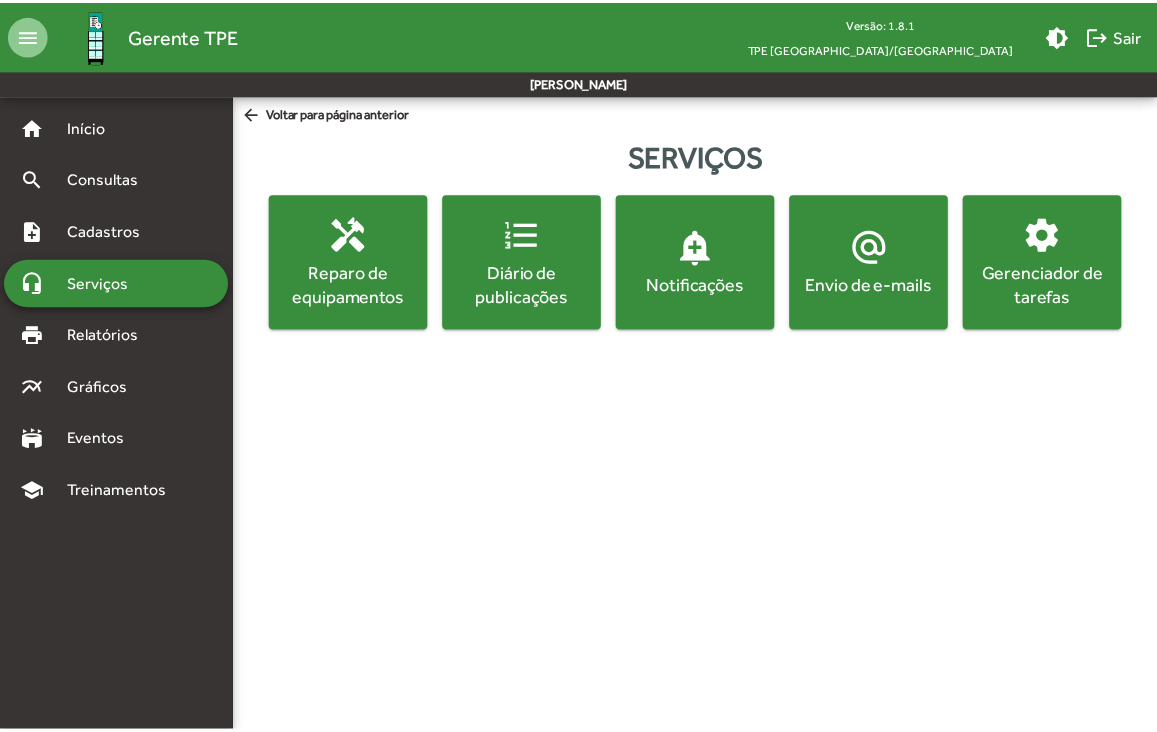 scroll, scrollTop: 0, scrollLeft: 0, axis: both 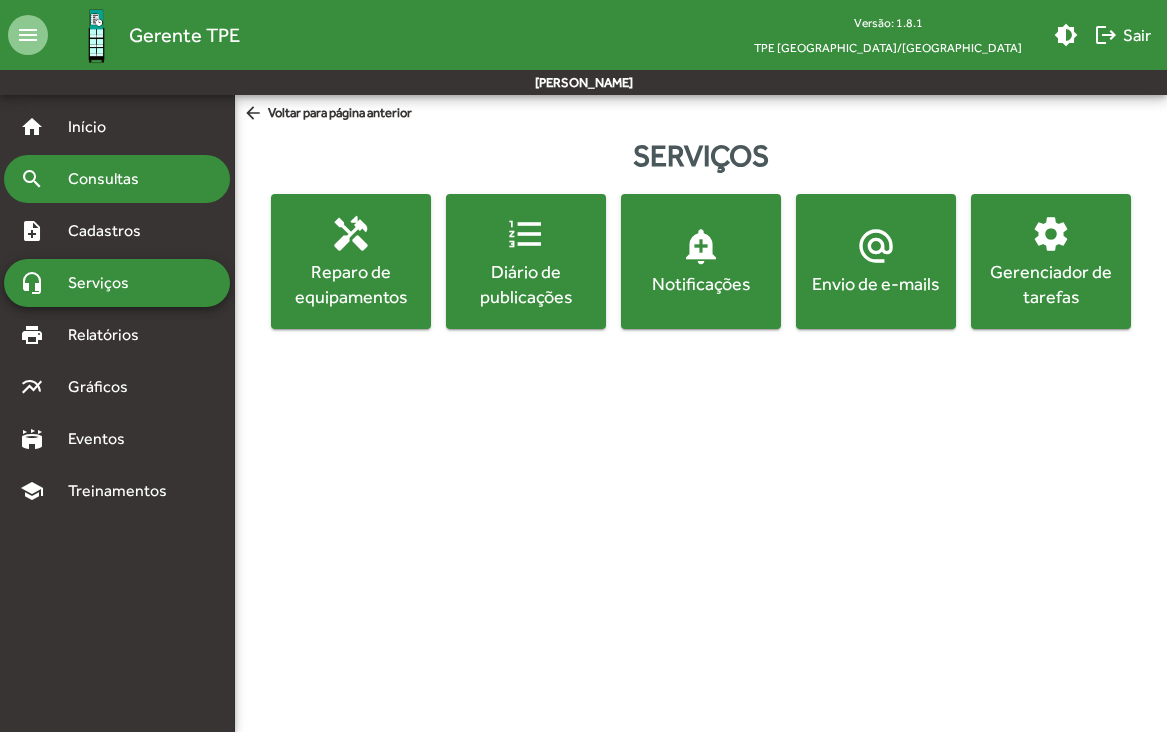 click on "search Consultas" at bounding box center [117, 179] 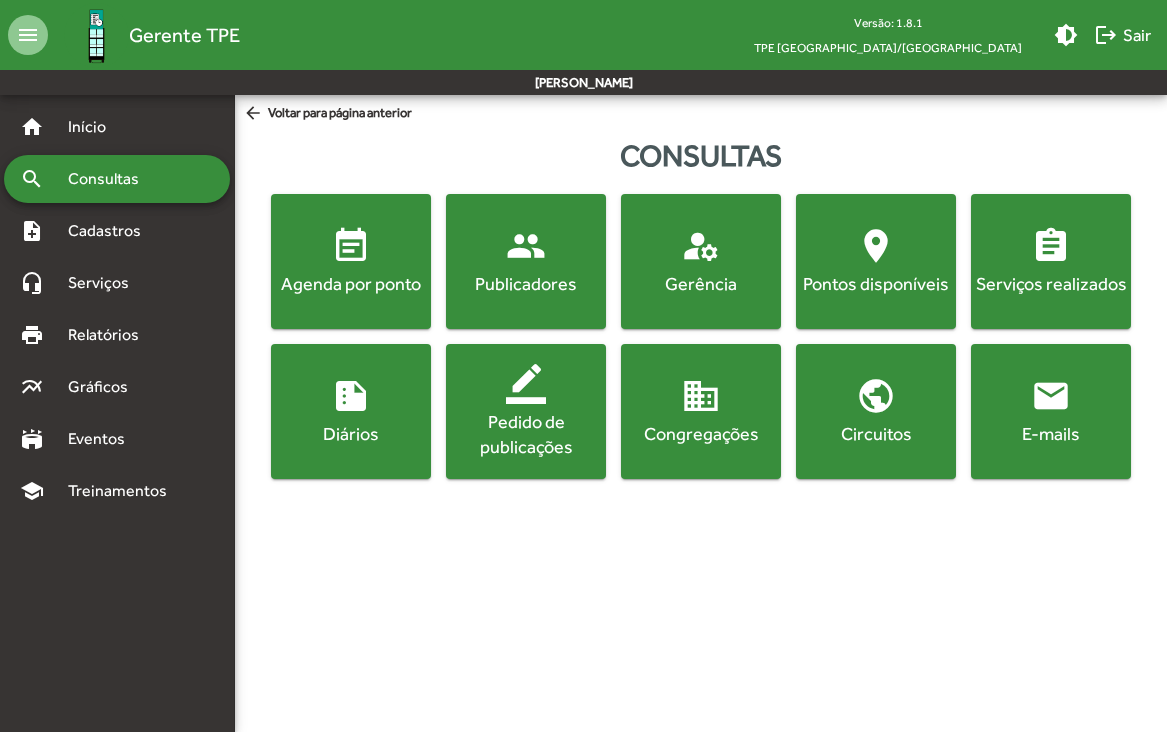 click on "Congregações" 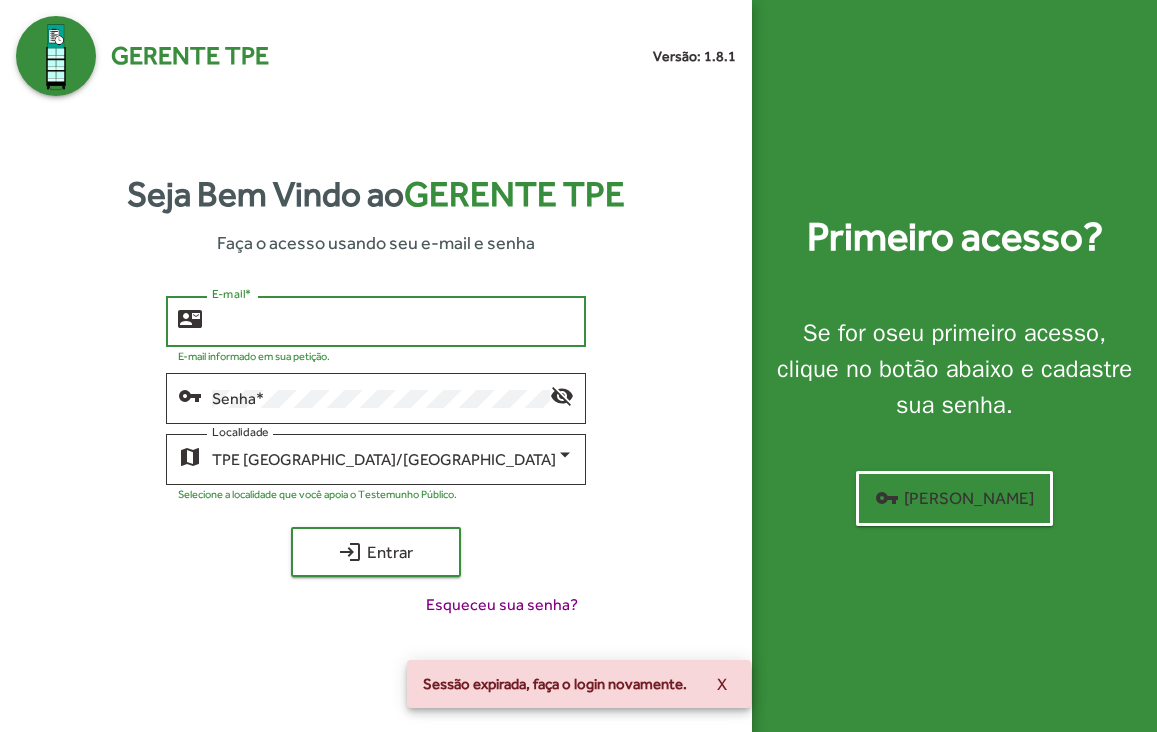 click on "E-mail   *" at bounding box center (393, 322) 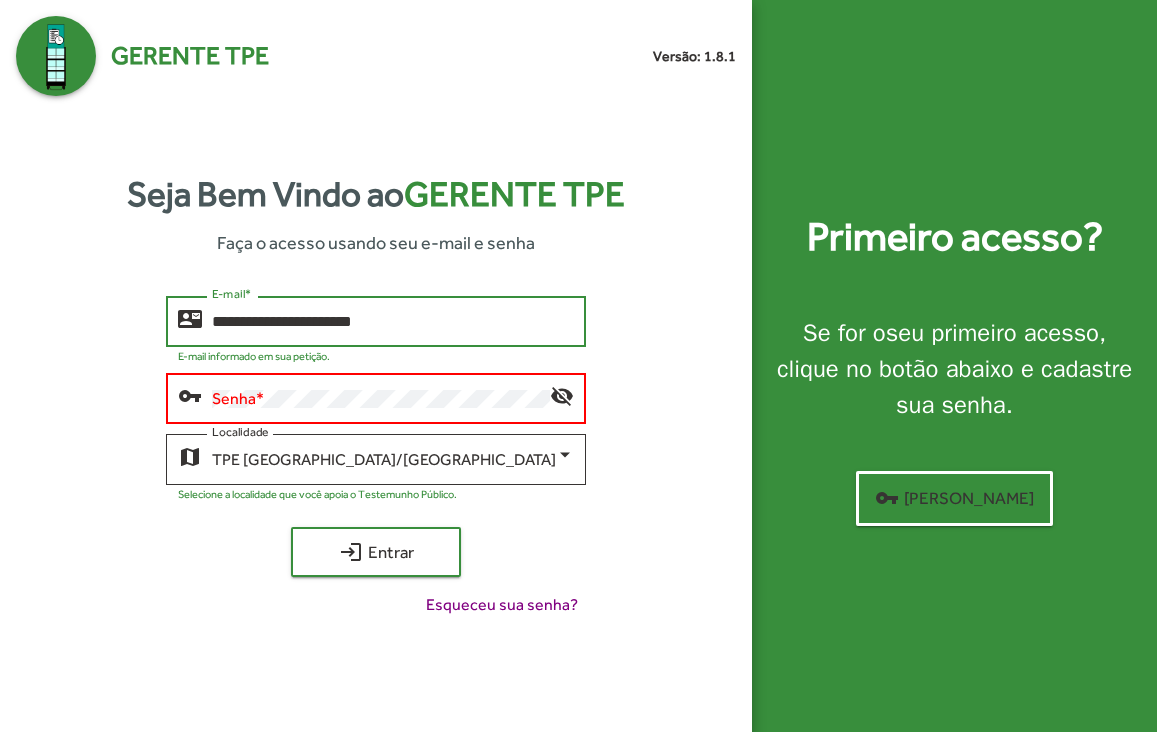 click on "**********" at bounding box center (393, 322) 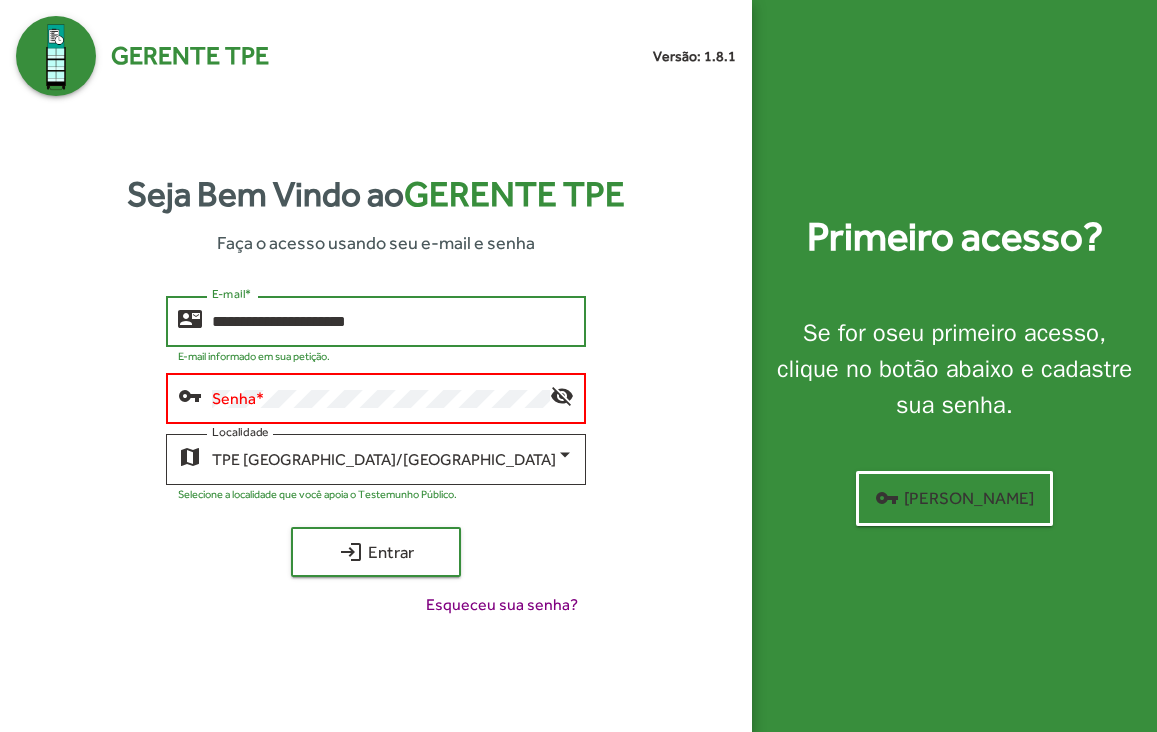 type on "**********" 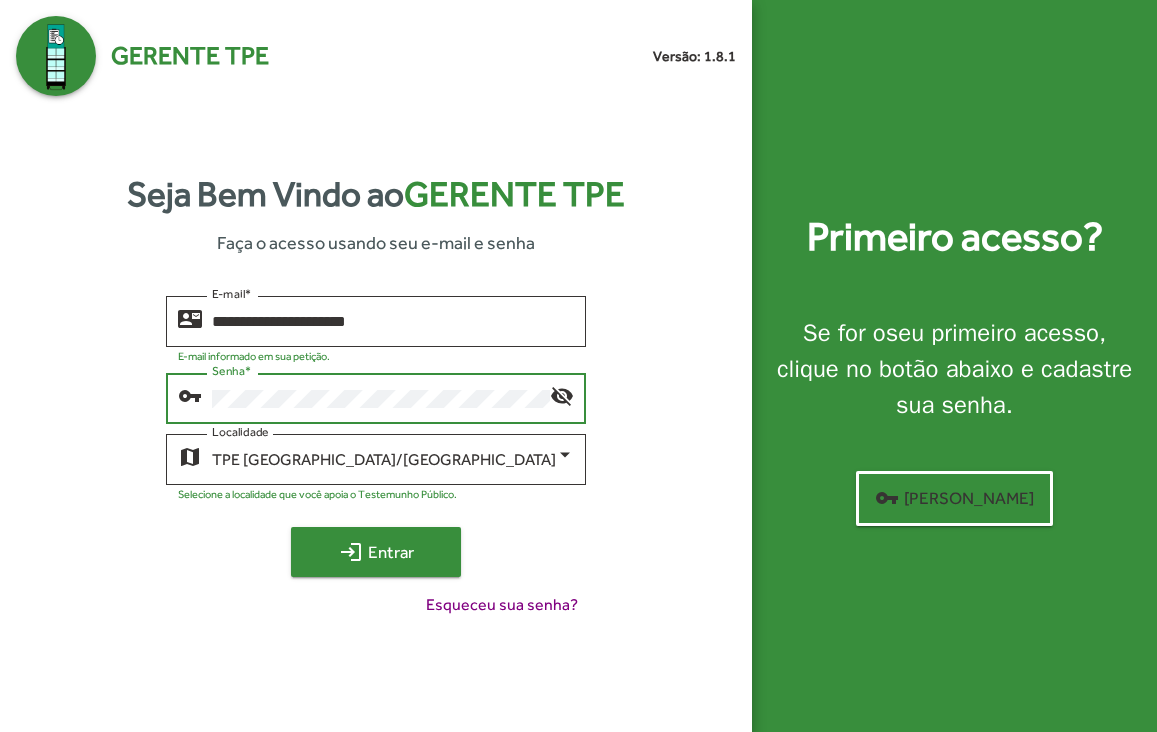 click on "login  Entrar" 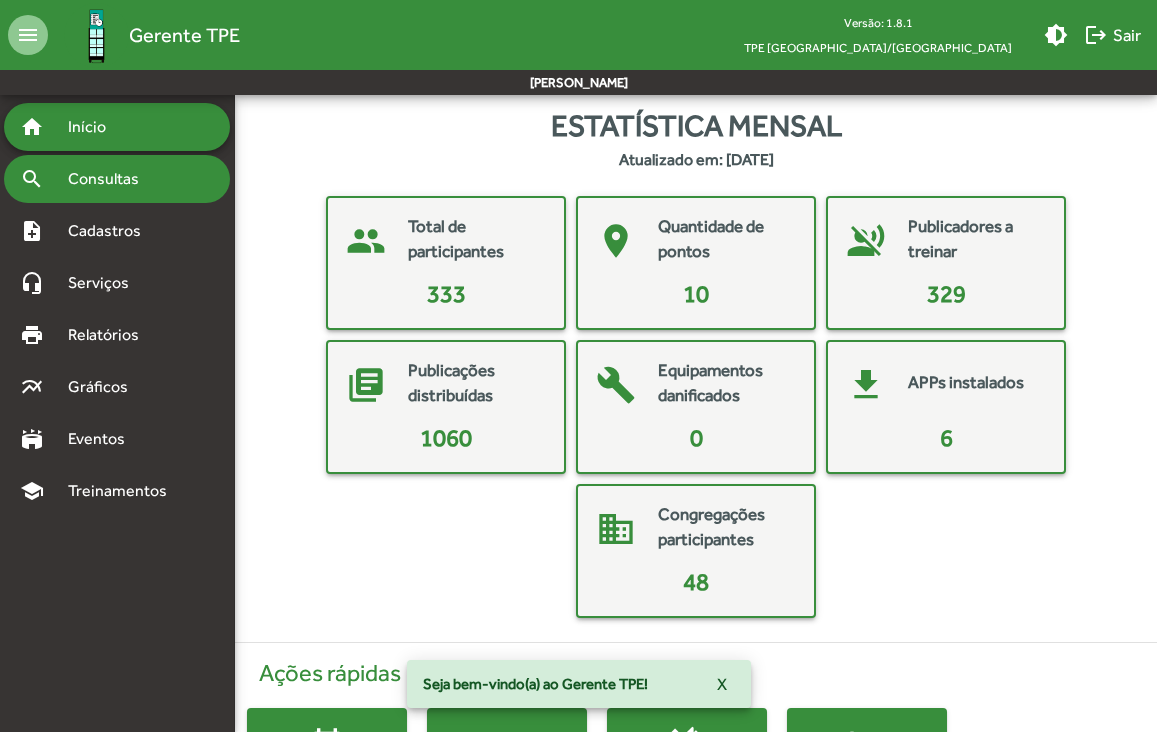 click on "Consultas" at bounding box center [110, 179] 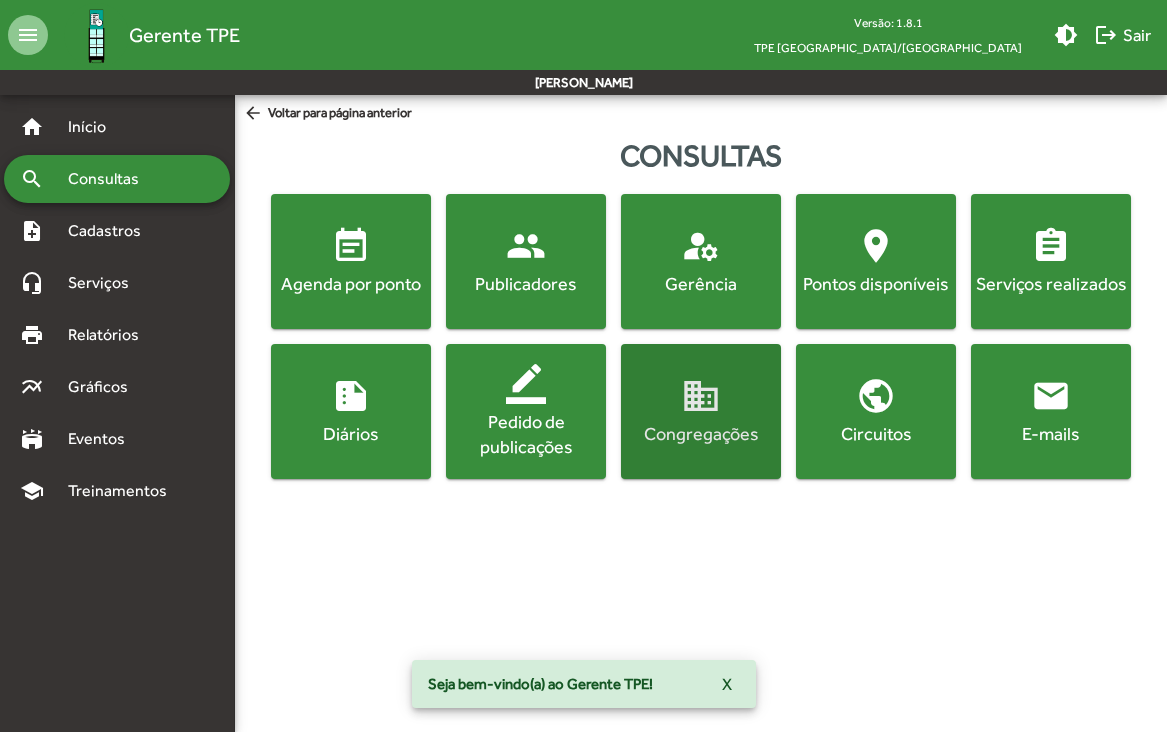 click on "Congregações" 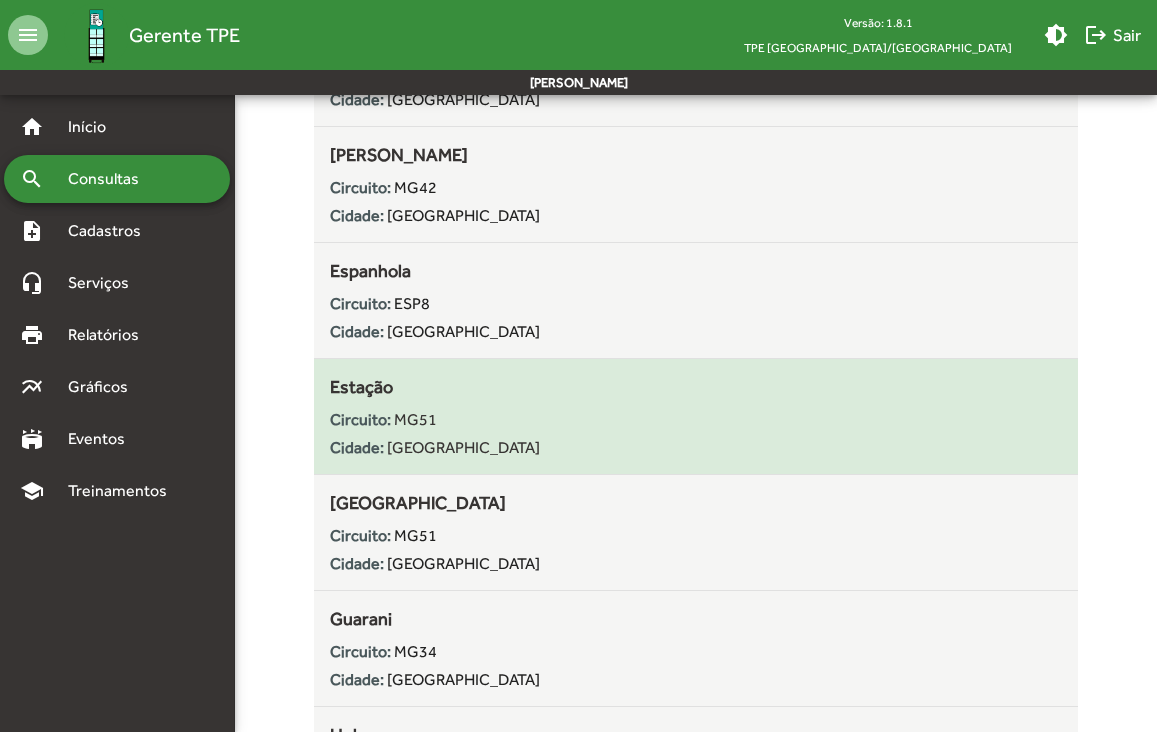 scroll, scrollTop: 0, scrollLeft: 0, axis: both 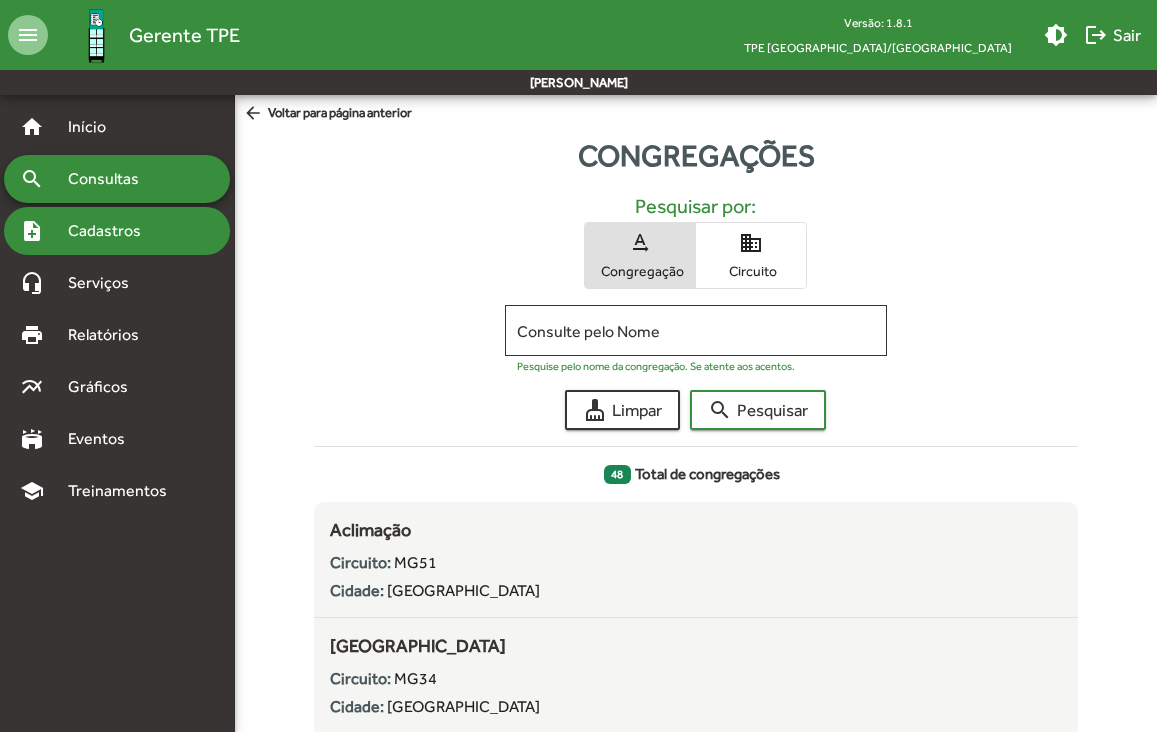 click on "Cadastros" at bounding box center (111, 231) 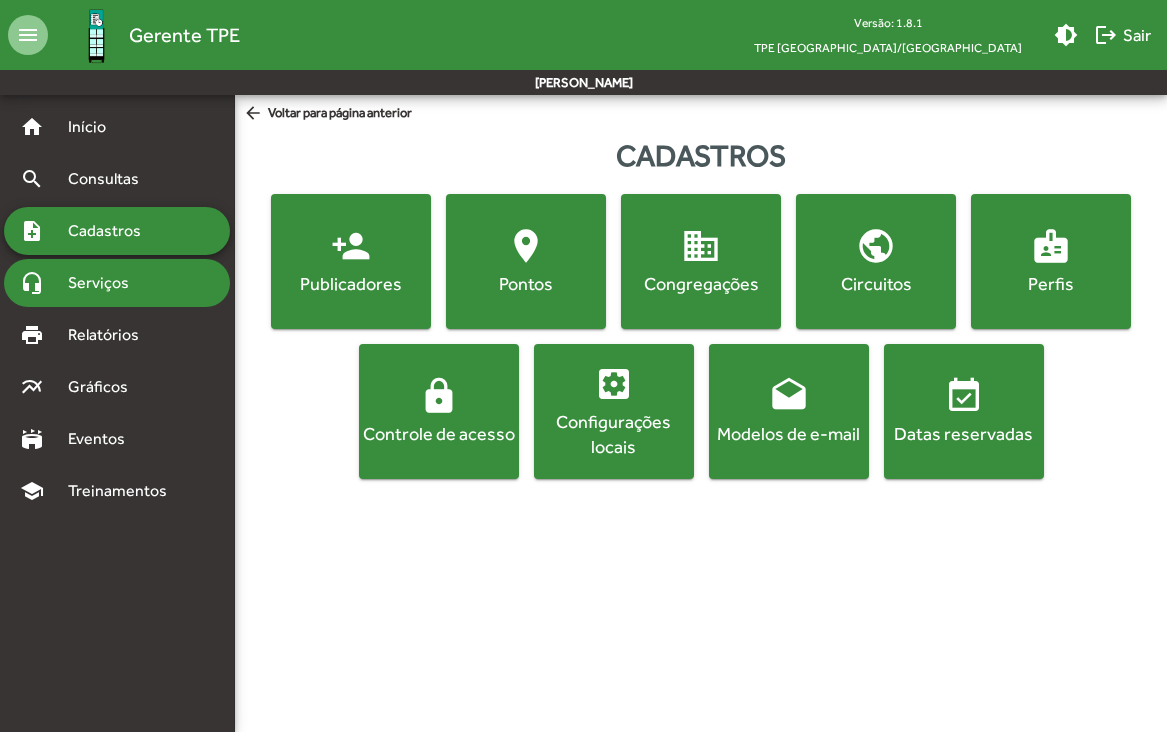 click on "Serviços" at bounding box center [106, 283] 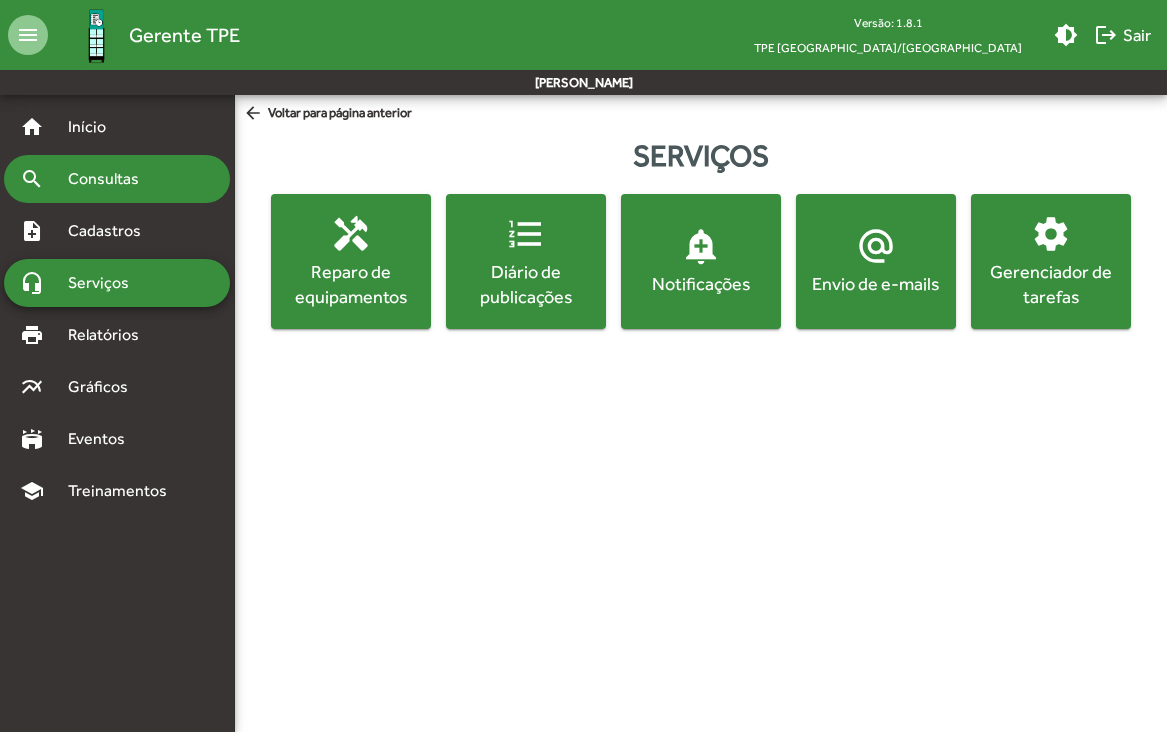 click on "Consultas" at bounding box center (110, 179) 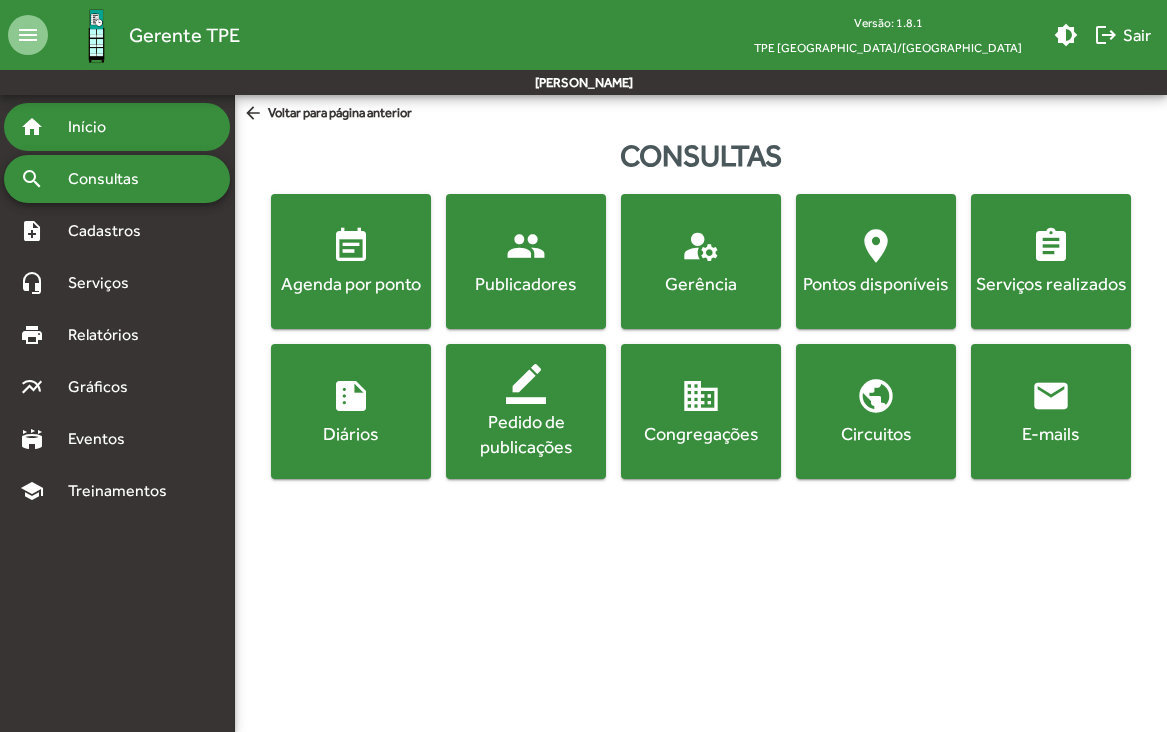 click on "Início" at bounding box center (95, 127) 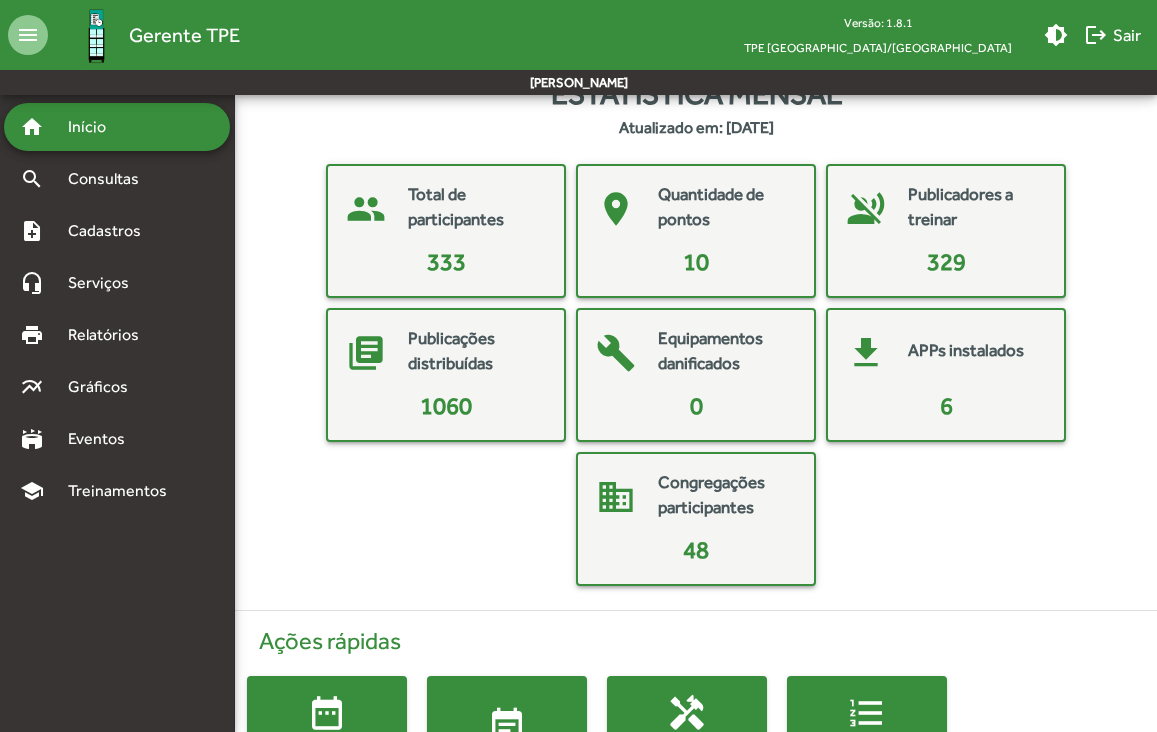 scroll, scrollTop: 220, scrollLeft: 0, axis: vertical 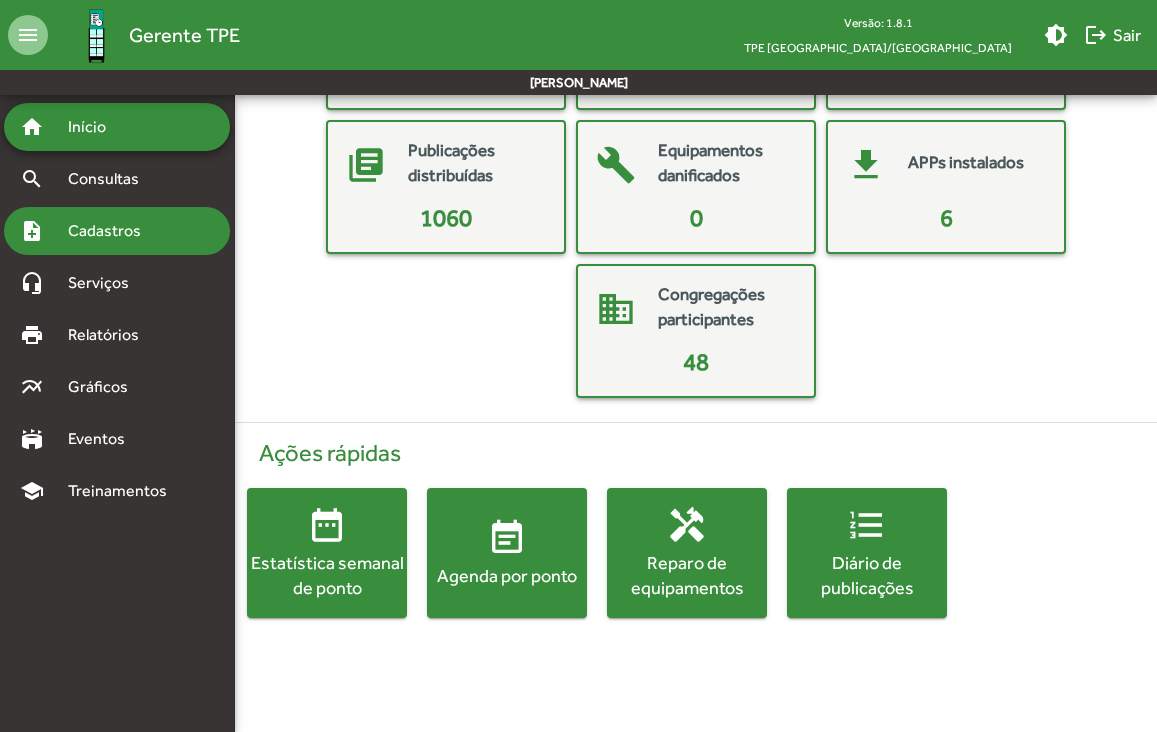 click on "Cadastros" at bounding box center (111, 231) 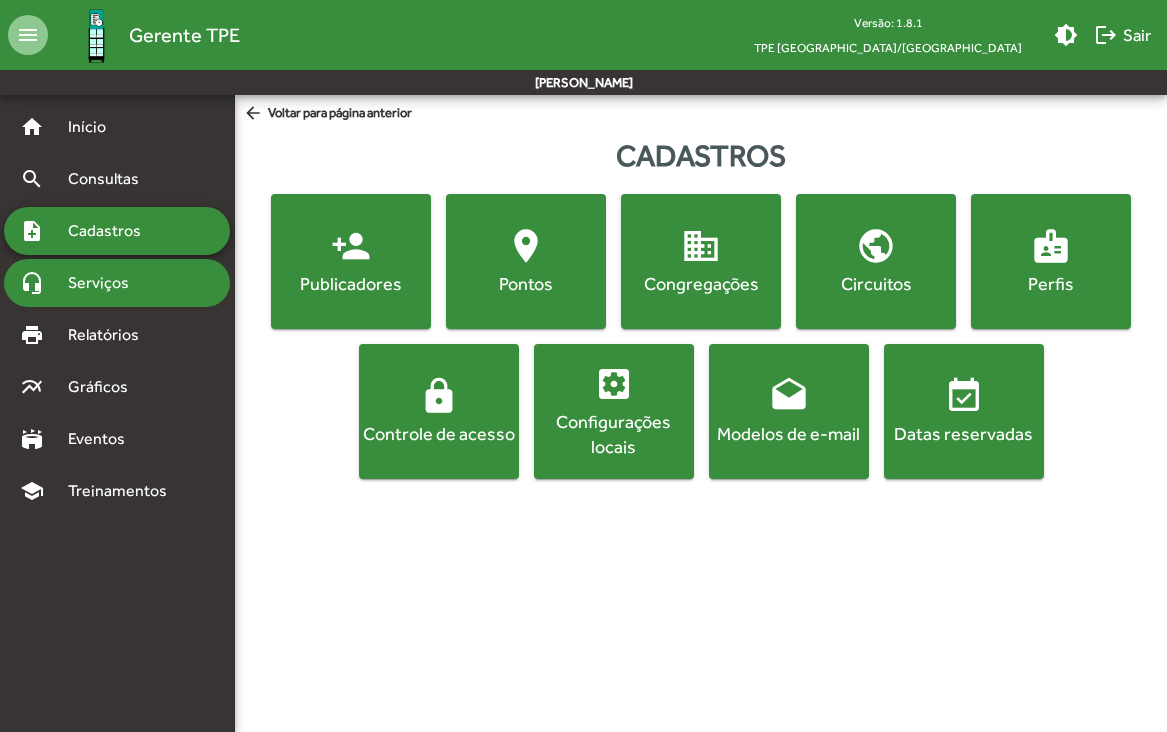 click on "Serviços" at bounding box center [106, 283] 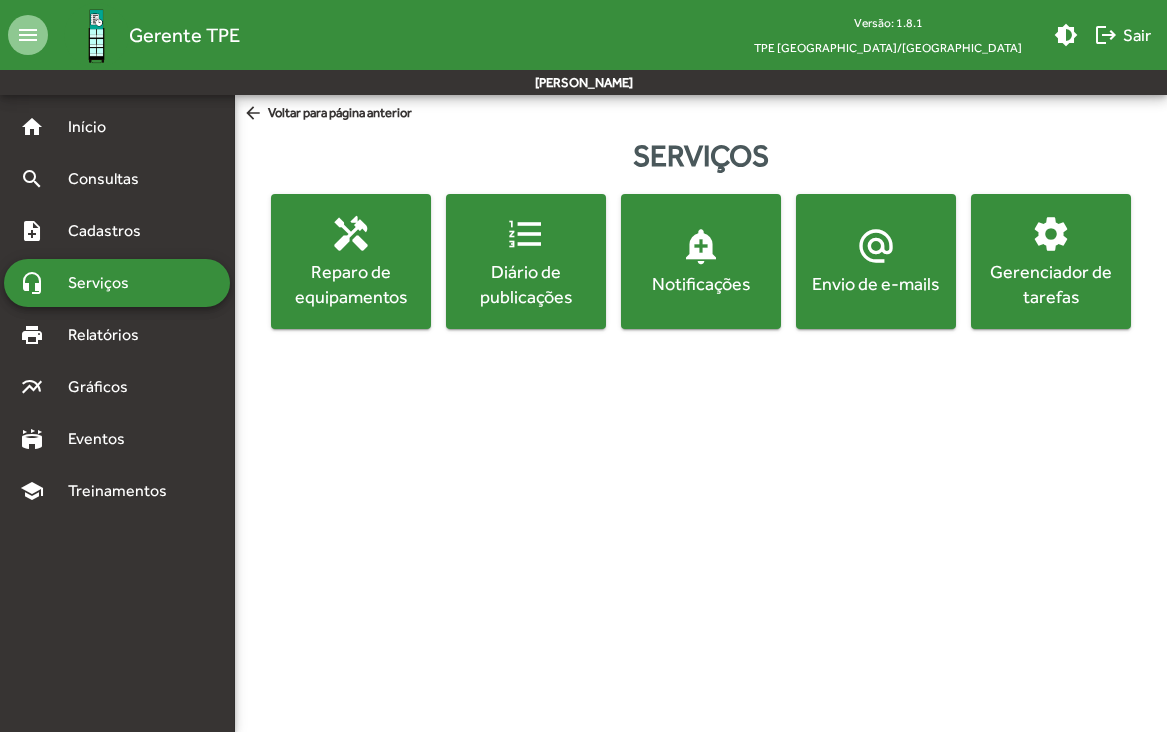 click on "menu Gerente TPE  Versão: 1.8.1   TPE Uberlândia/MG  brightness_medium logout  Sair   [PERSON_NAME]  home Início search Consultas note_add Cadastros headset_mic Serviços print Relatórios multiline_chart Gráficos stadium Eventos school Treinamentos arrow_back  Voltar para página anterior   Serviços  handyman  Reparo de equipamentos  format_list_numbered  Diário de publicações  add_alert  Notificações  alternate_email  Envio de e-mails  settings  Gerenciador de tarefas
[DATE]. DE 2025  Alterar tema do sistema Menu de Ações Sair do Gerente TPE" at bounding box center [583, 214] 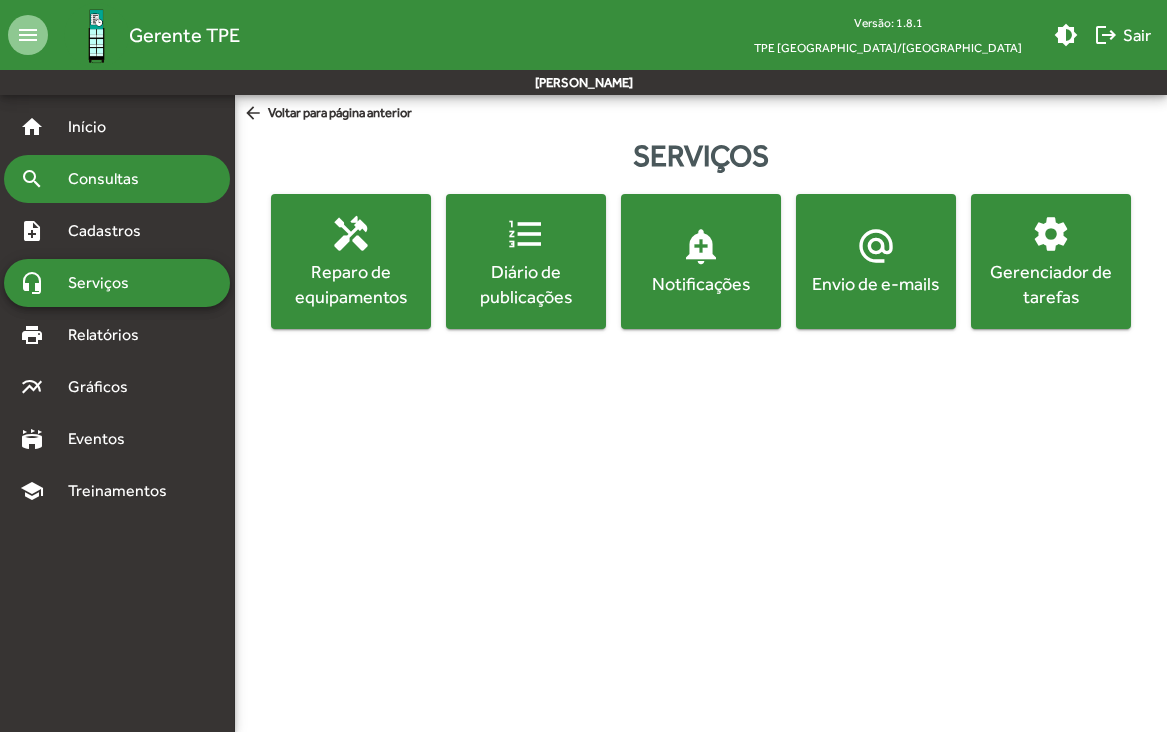 click on "search Consultas" at bounding box center [117, 179] 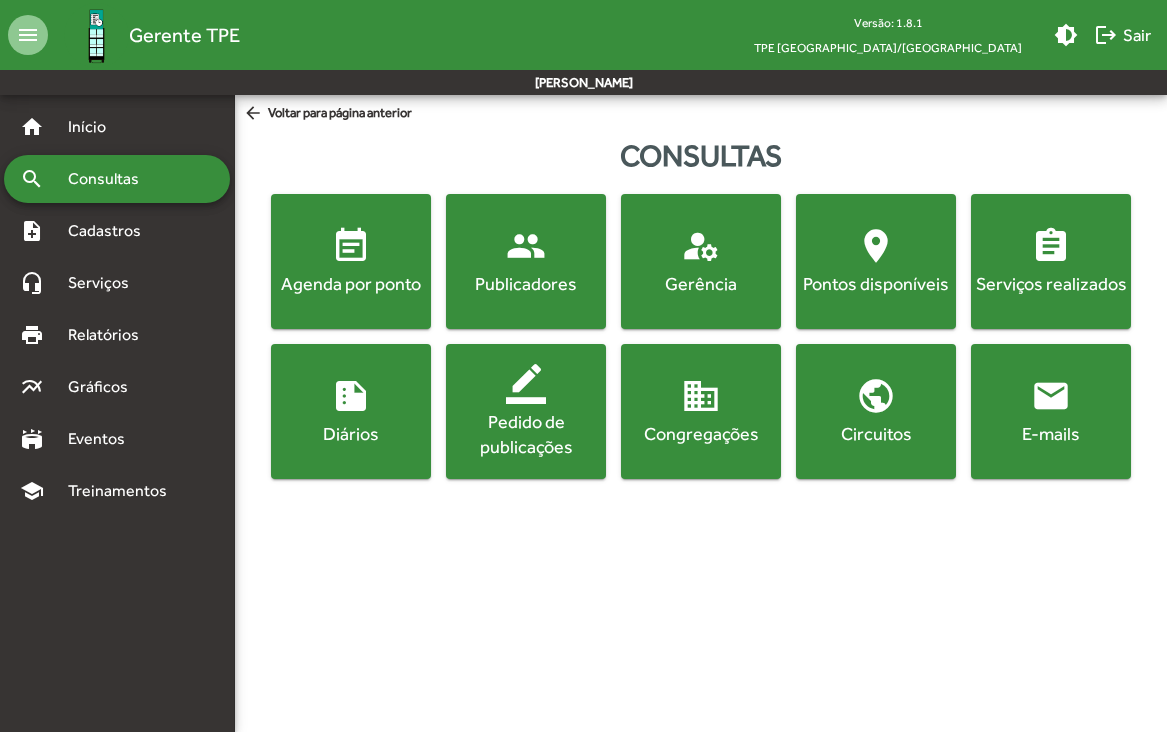 click on "Congregações" 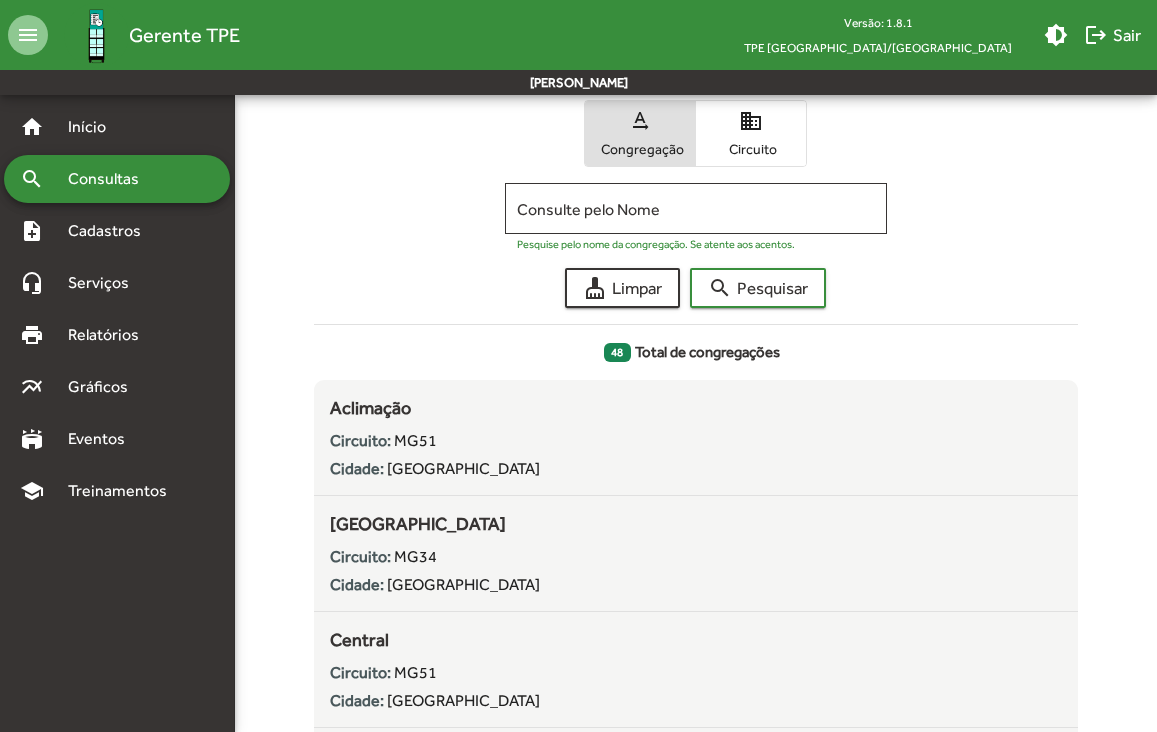 scroll, scrollTop: 123, scrollLeft: 0, axis: vertical 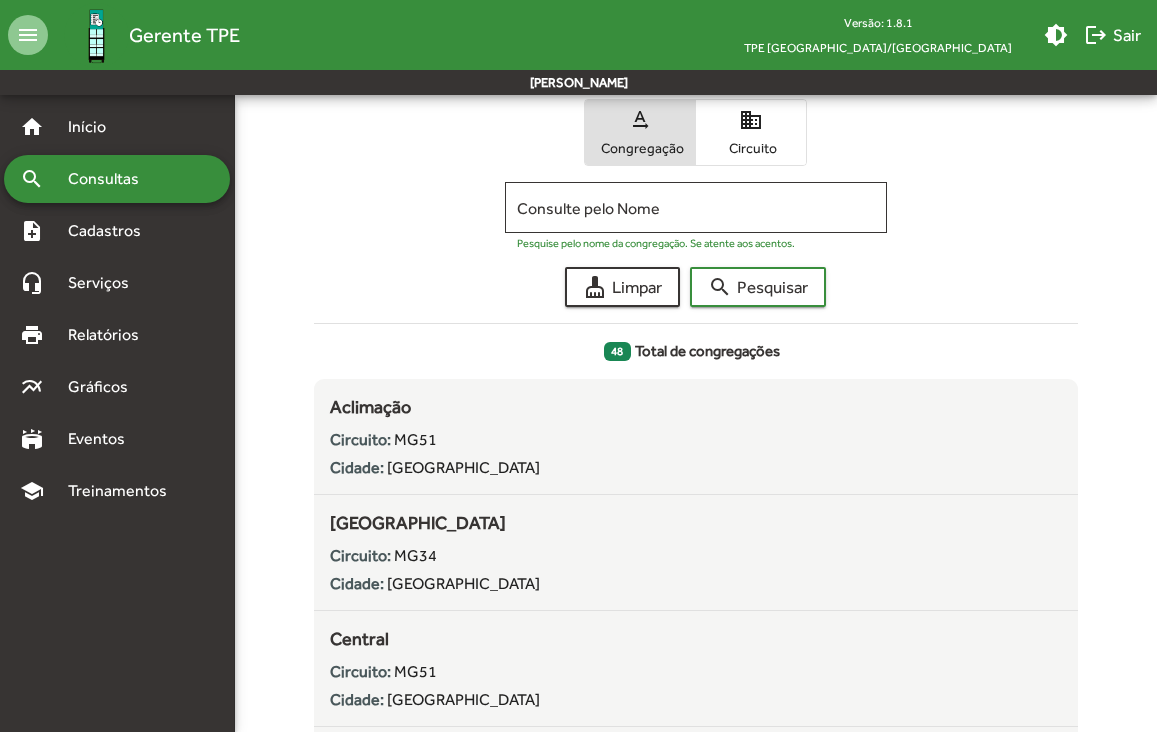 click on "Consultas" at bounding box center [110, 179] 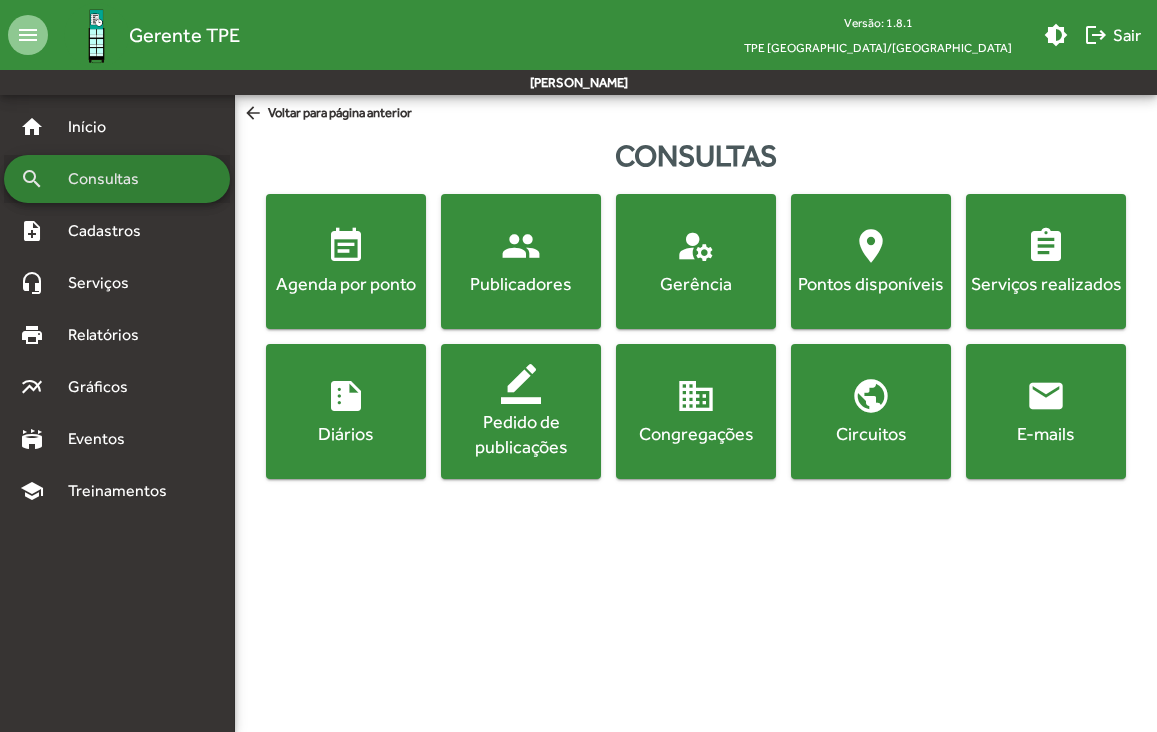 scroll, scrollTop: 0, scrollLeft: 0, axis: both 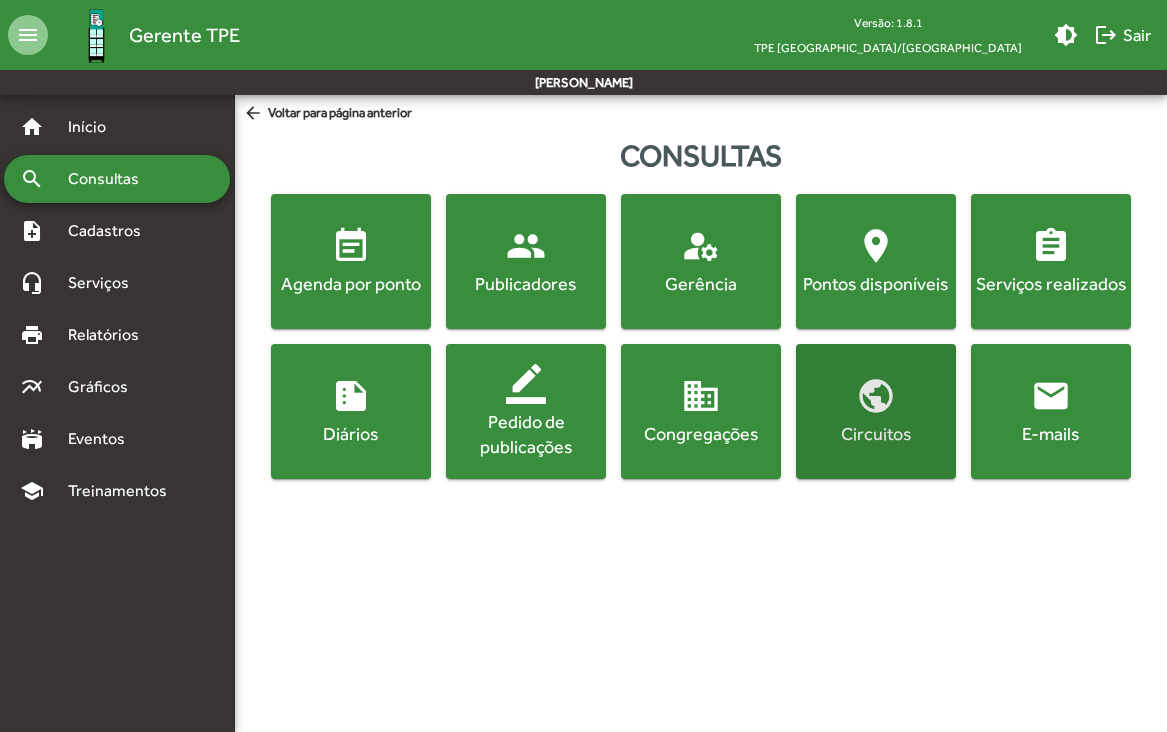 click on "Circuitos" 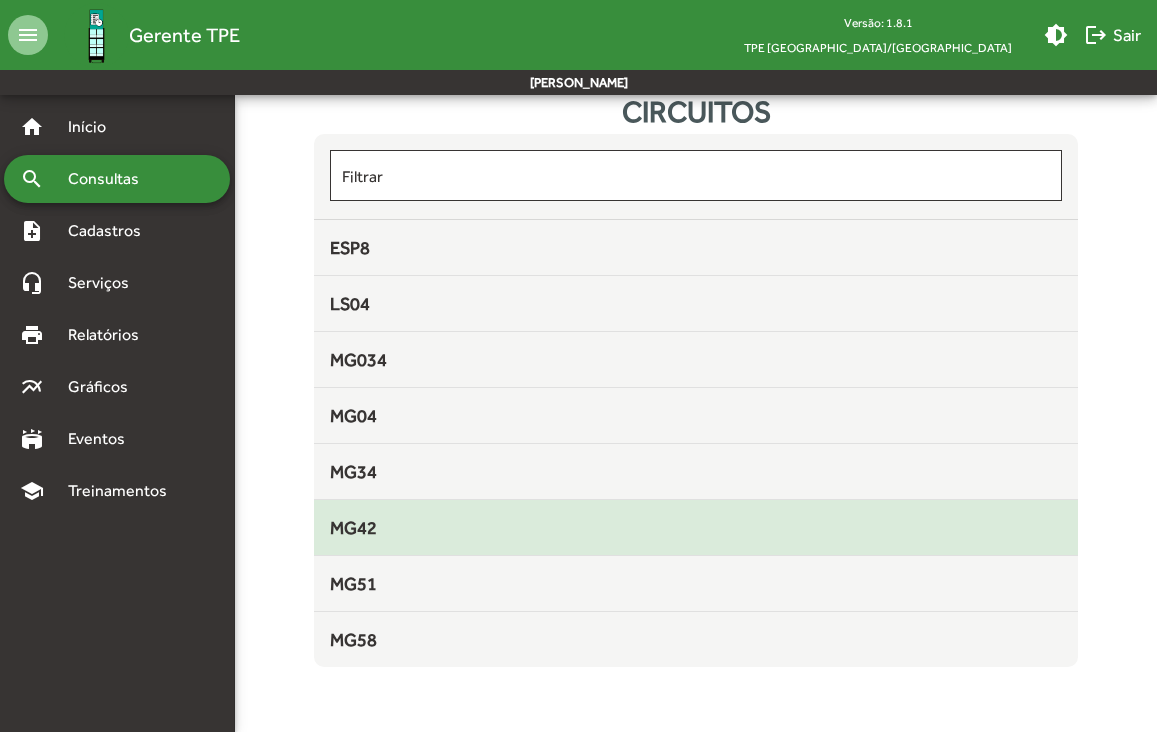 scroll, scrollTop: 0, scrollLeft: 0, axis: both 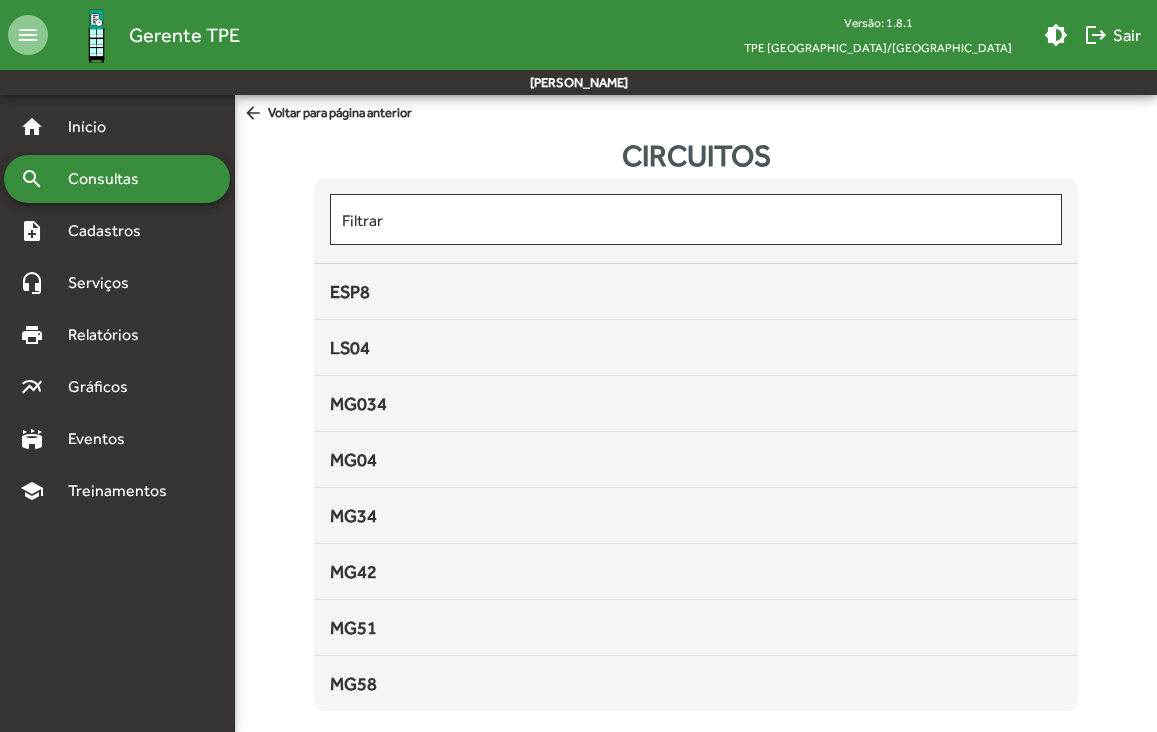 click on "Consultas" at bounding box center [110, 179] 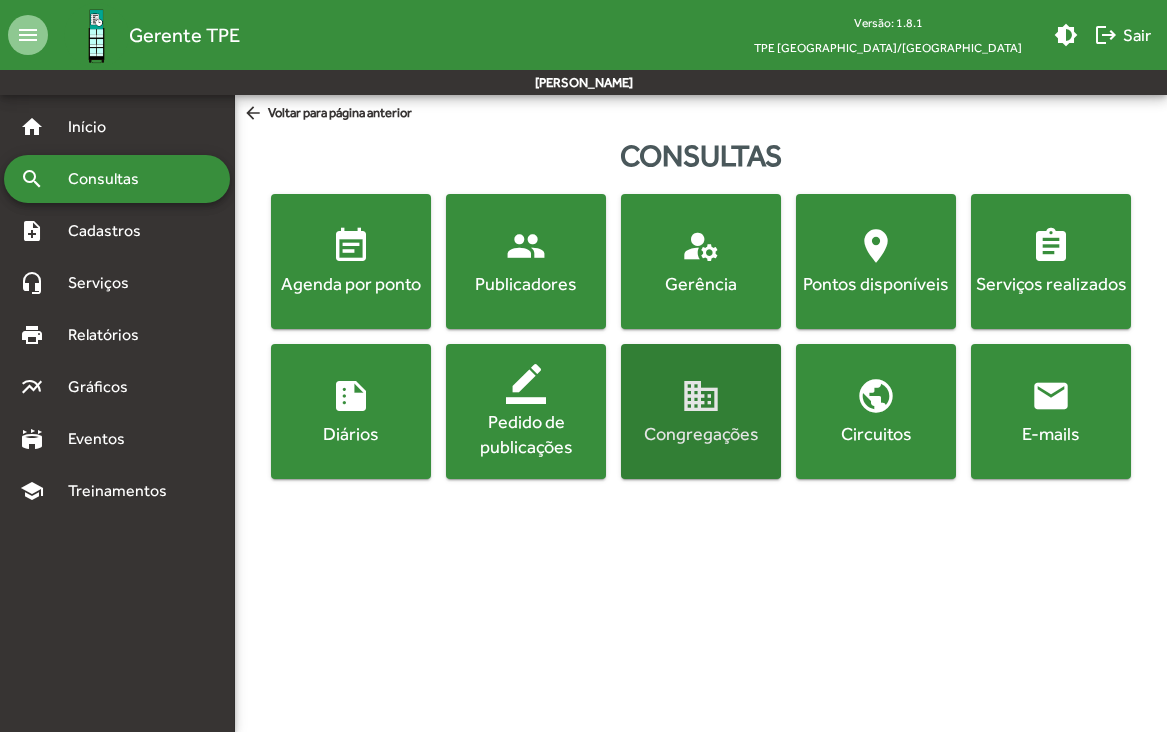 click on "Congregações" 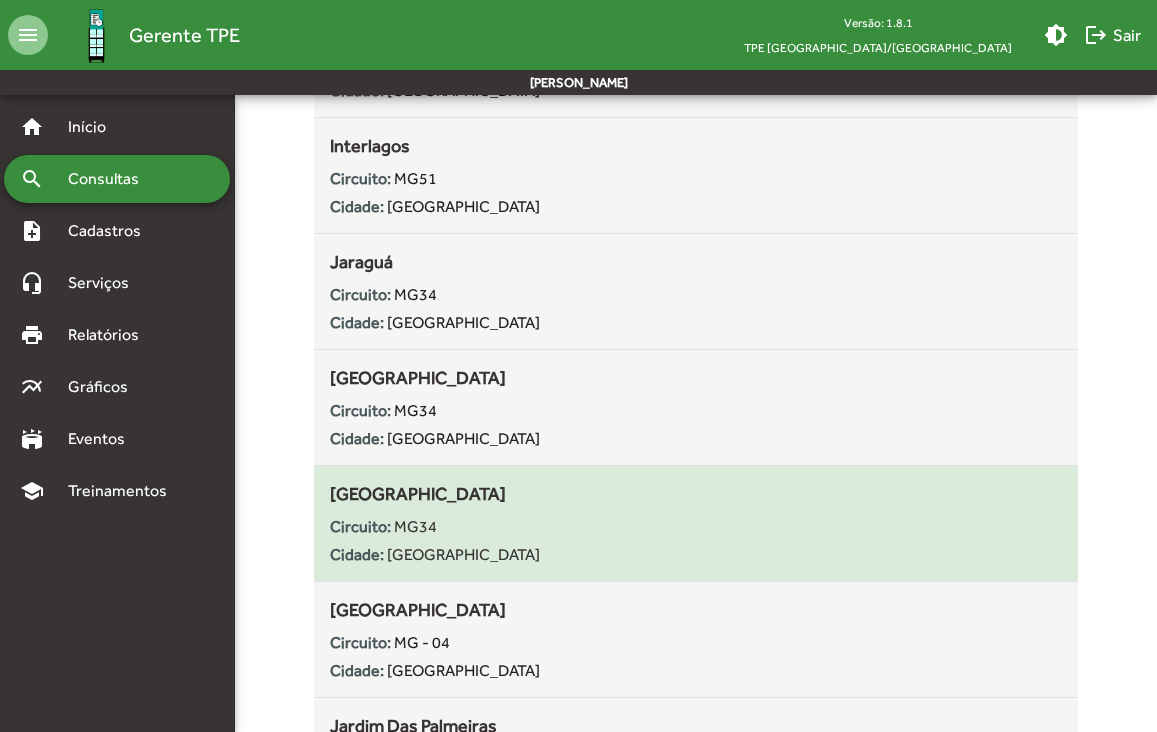 scroll, scrollTop: 0, scrollLeft: 0, axis: both 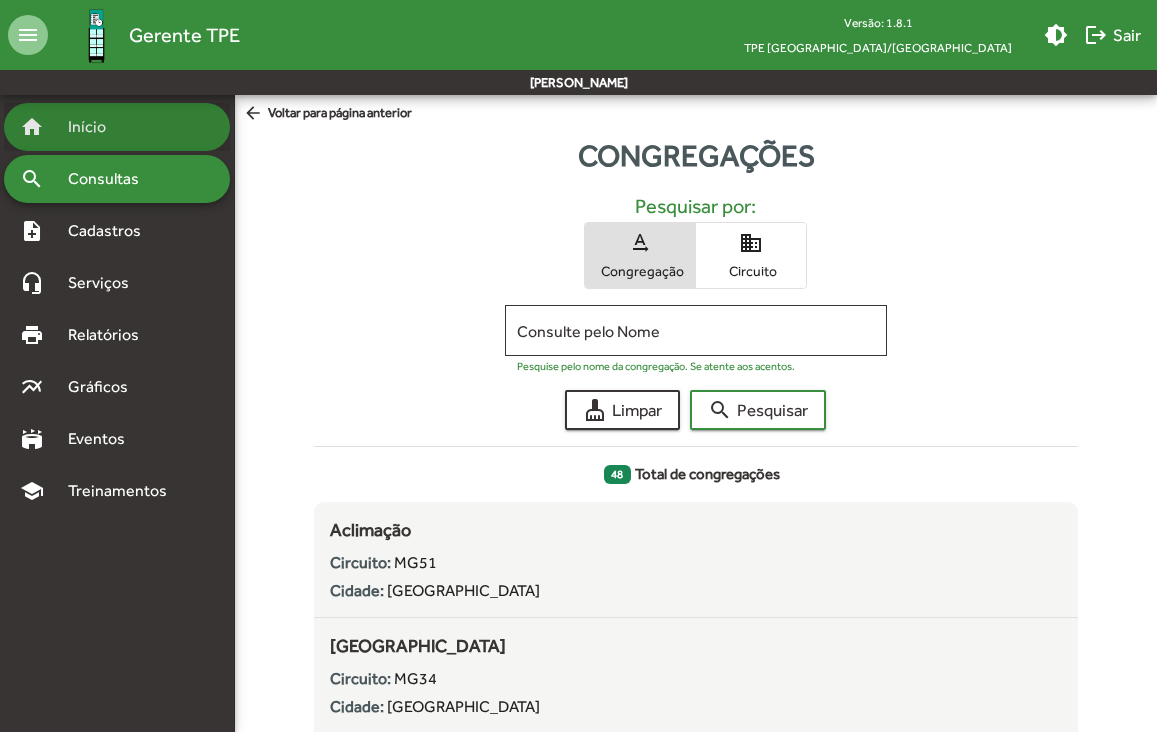 click on "home" at bounding box center (32, 127) 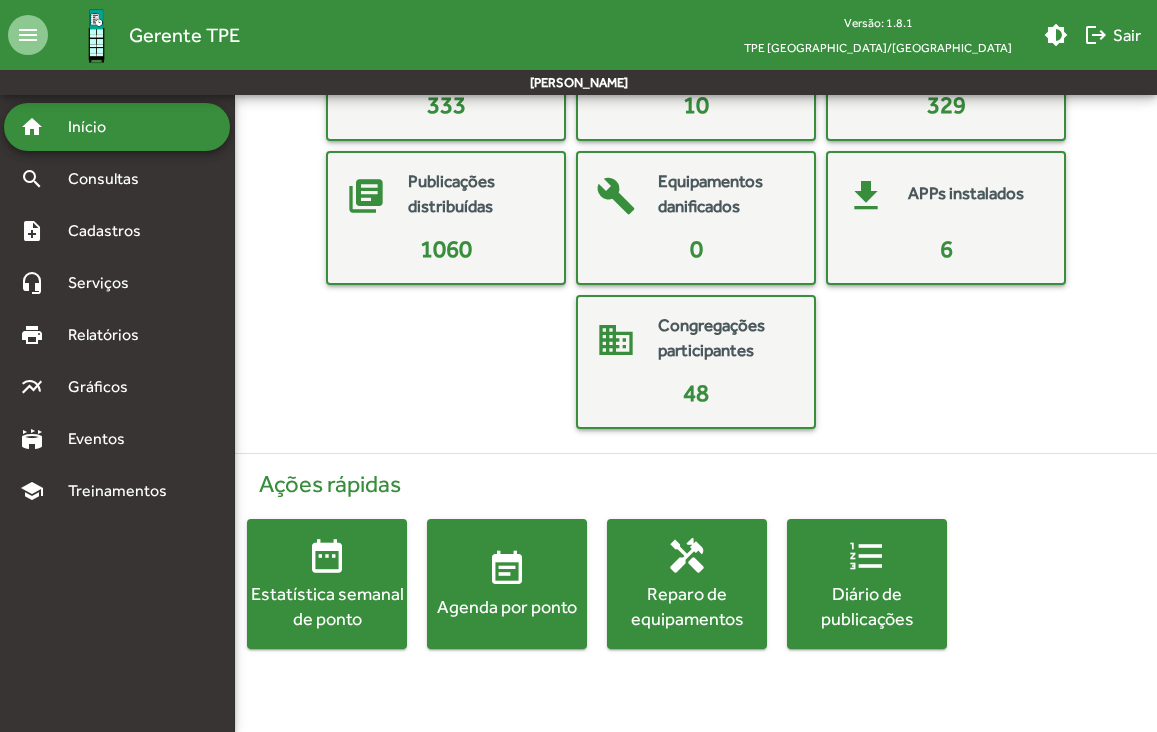 scroll, scrollTop: 220, scrollLeft: 0, axis: vertical 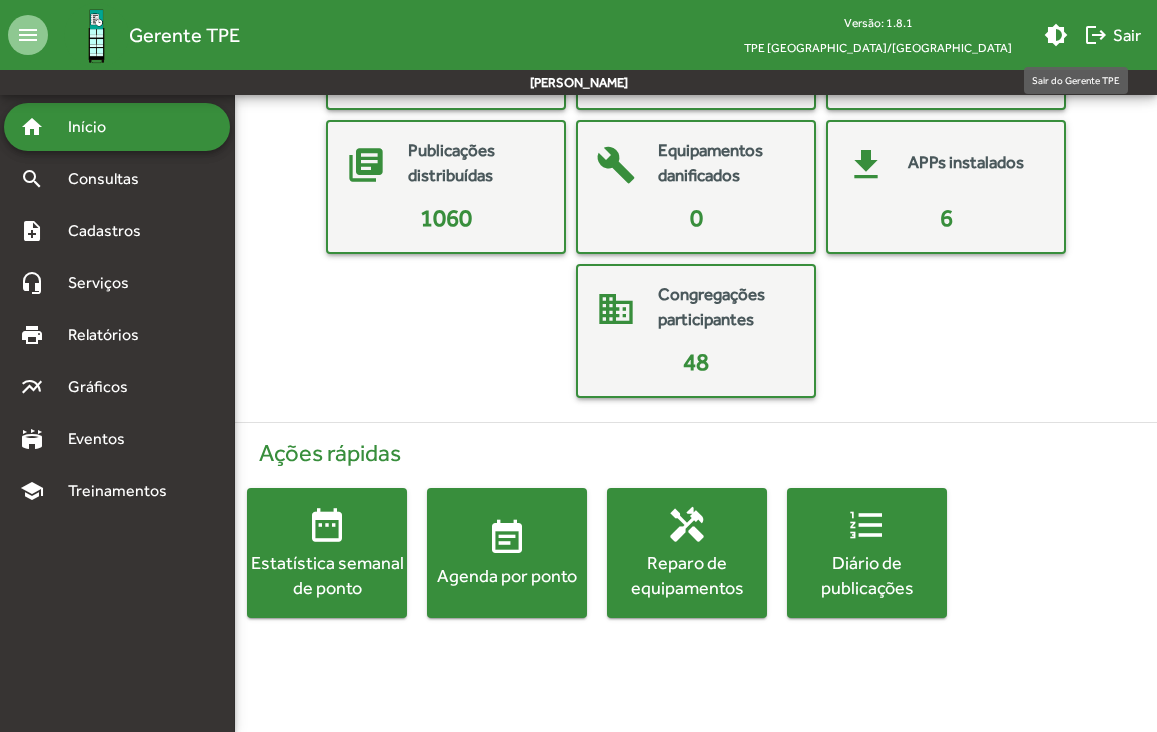 click on "logout  Sair" 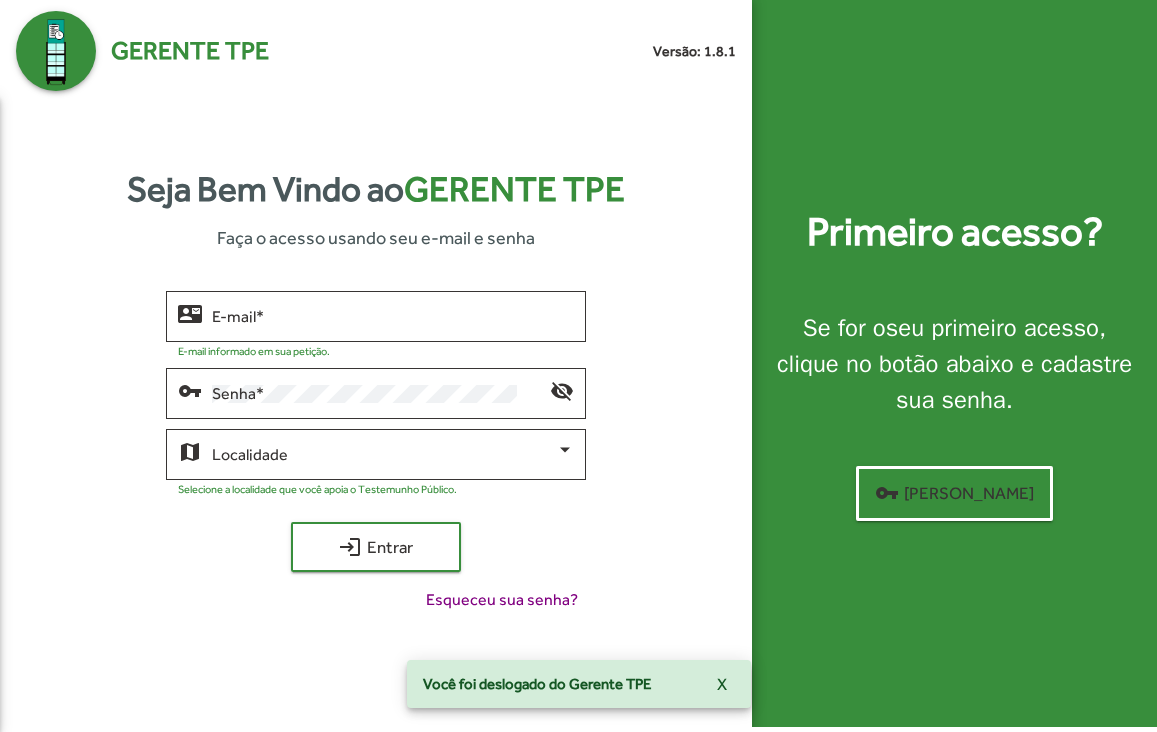 scroll, scrollTop: 0, scrollLeft: 0, axis: both 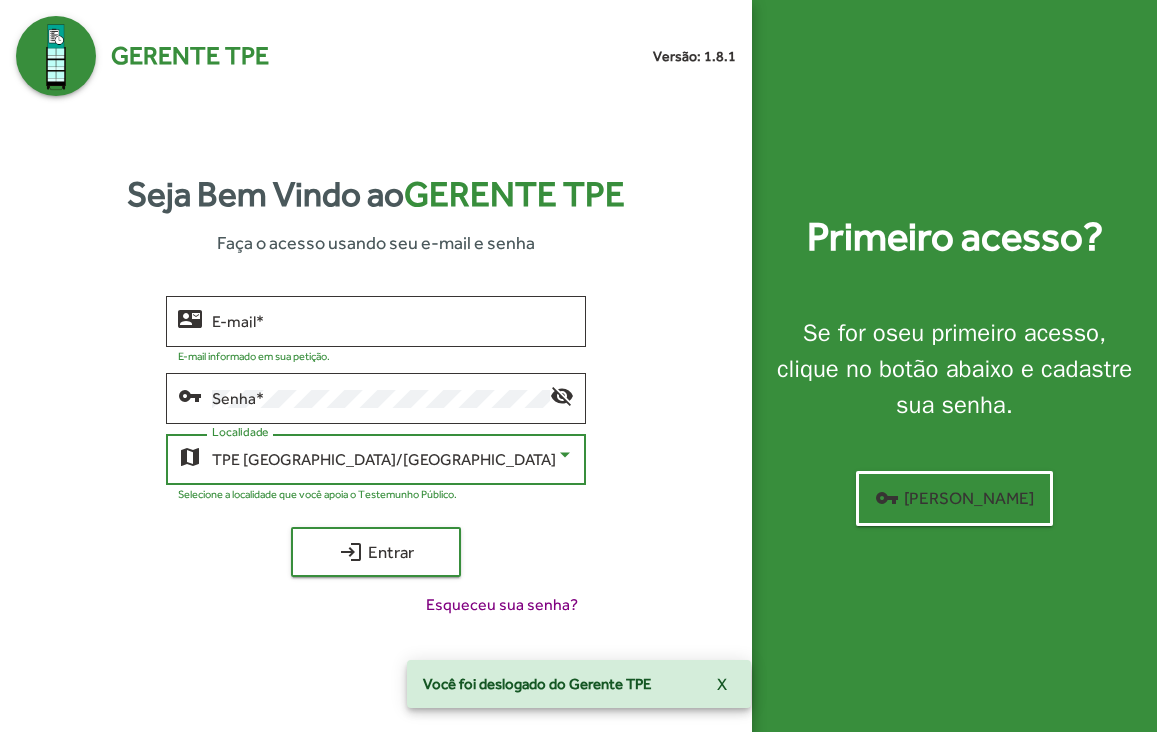click on "TPE [GEOGRAPHIC_DATA]/[GEOGRAPHIC_DATA]" at bounding box center (384, 459) 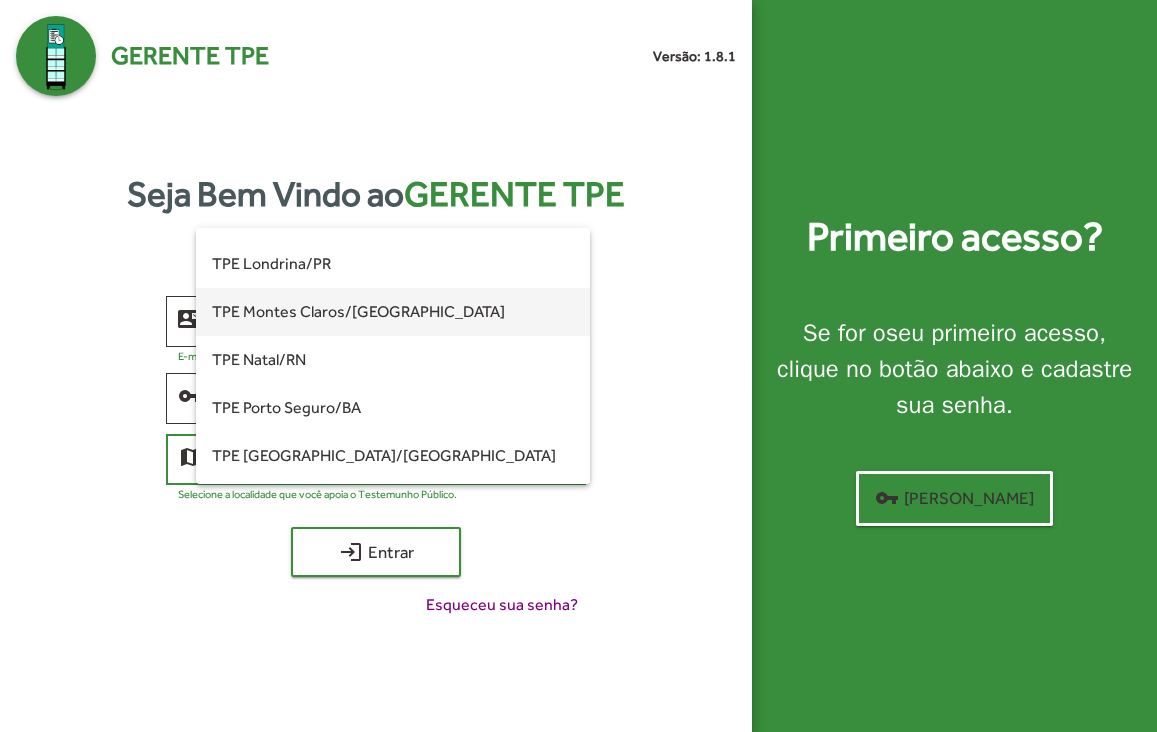 scroll, scrollTop: 175, scrollLeft: 0, axis: vertical 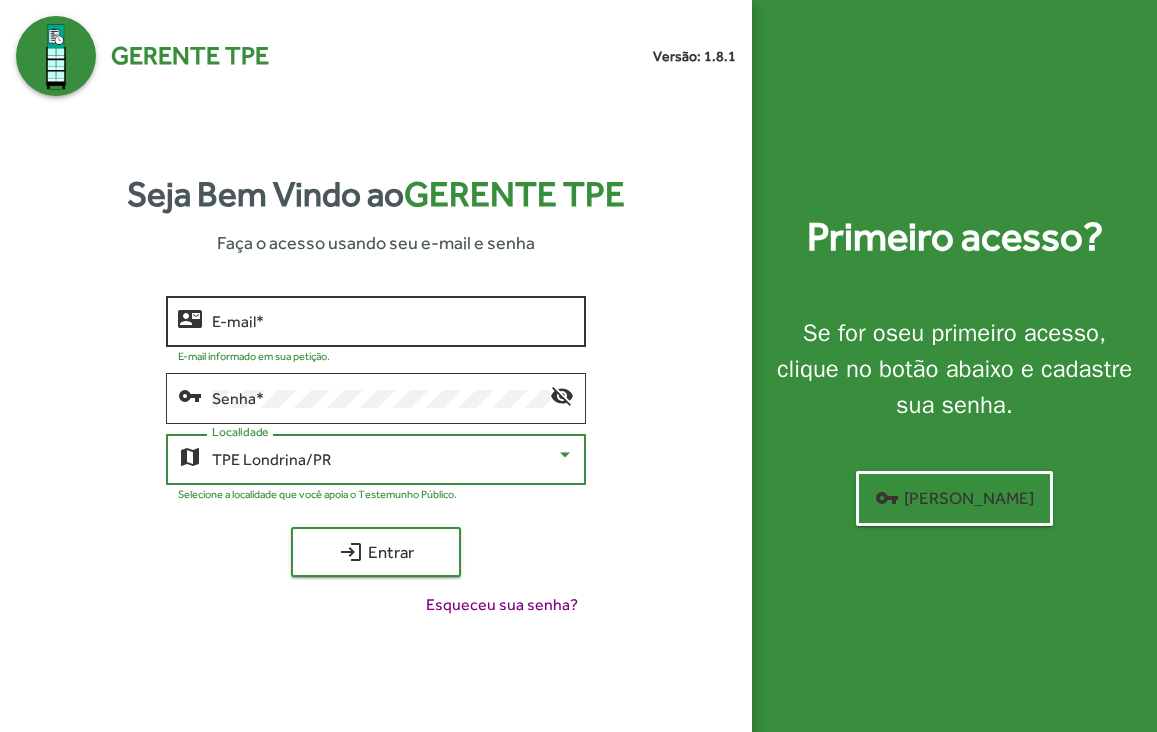 click on "E-mail   *" at bounding box center [393, 322] 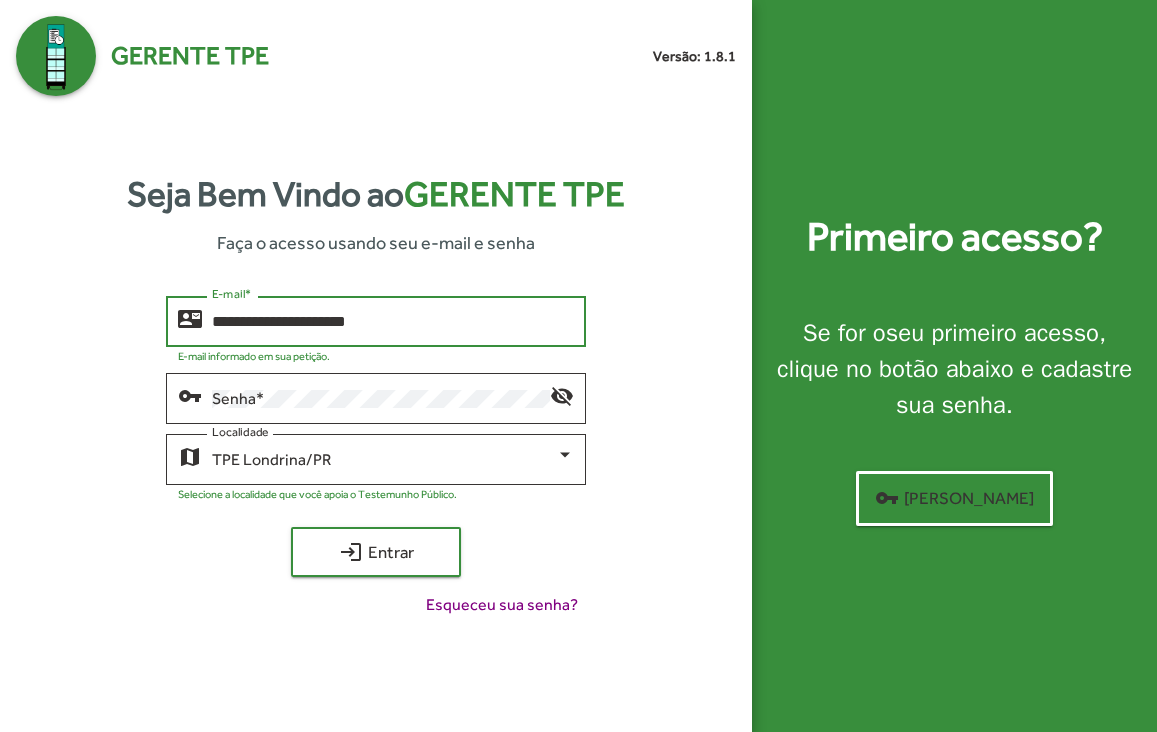 type on "**********" 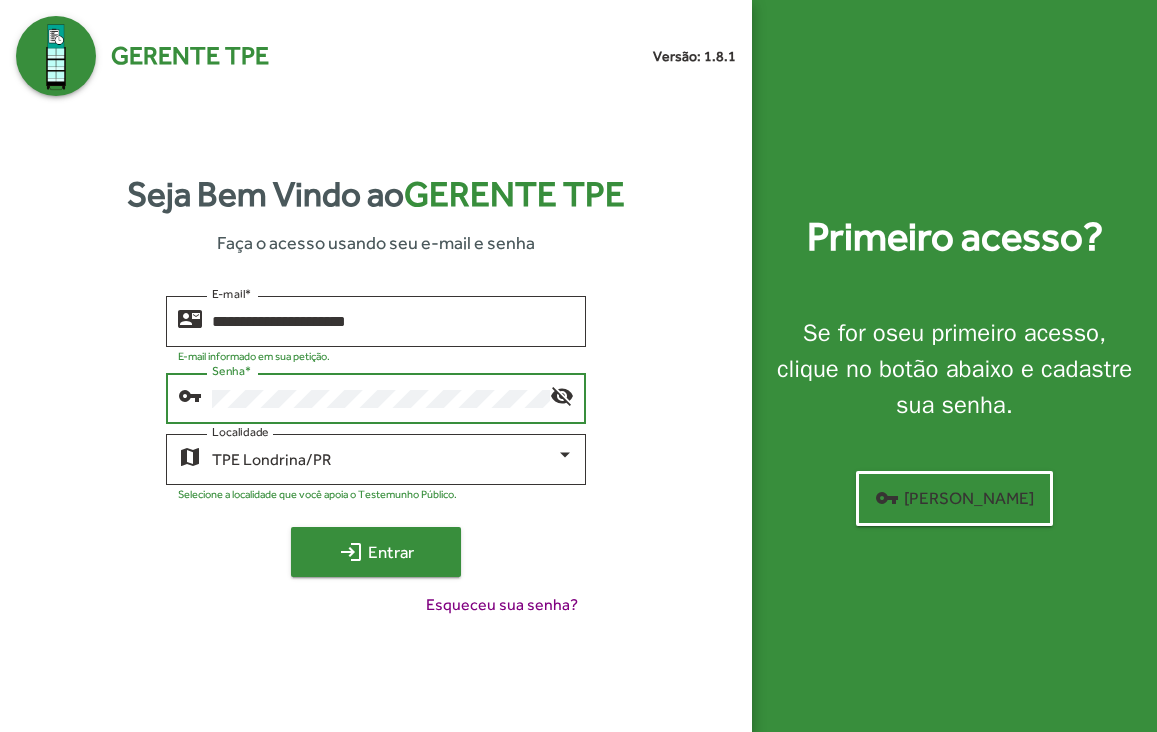 click on "login  Entrar" 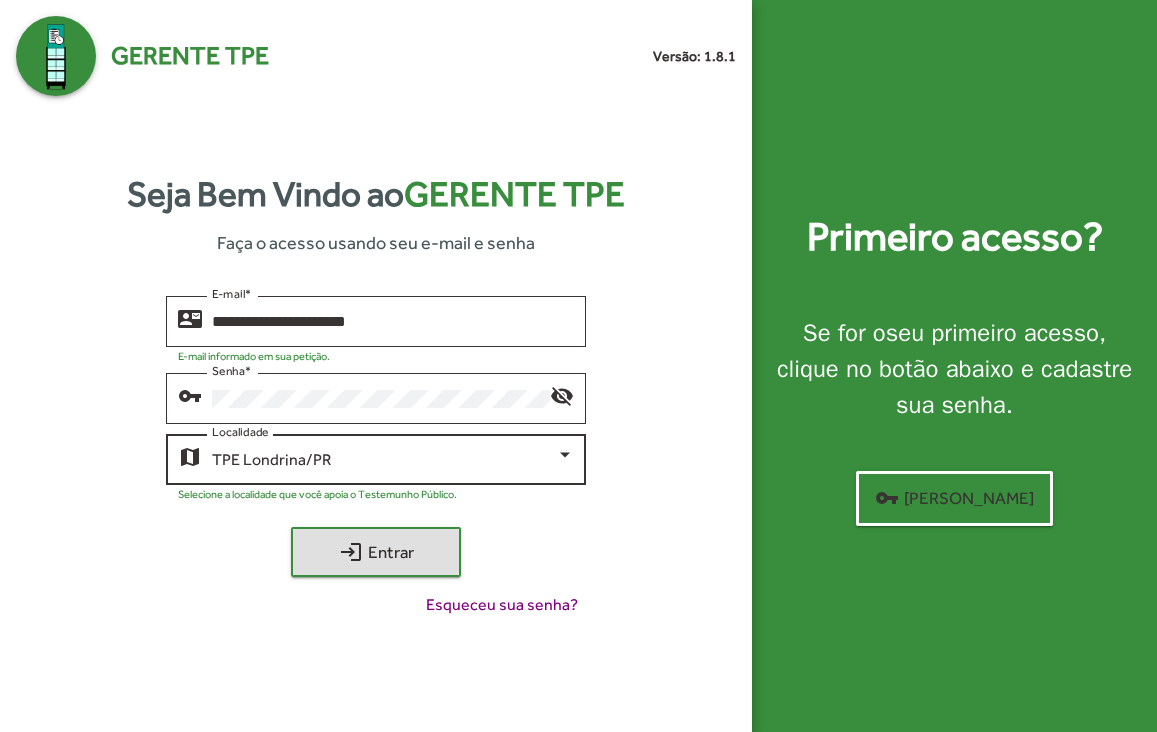 click on "TPE Londrina/PR" at bounding box center [384, 460] 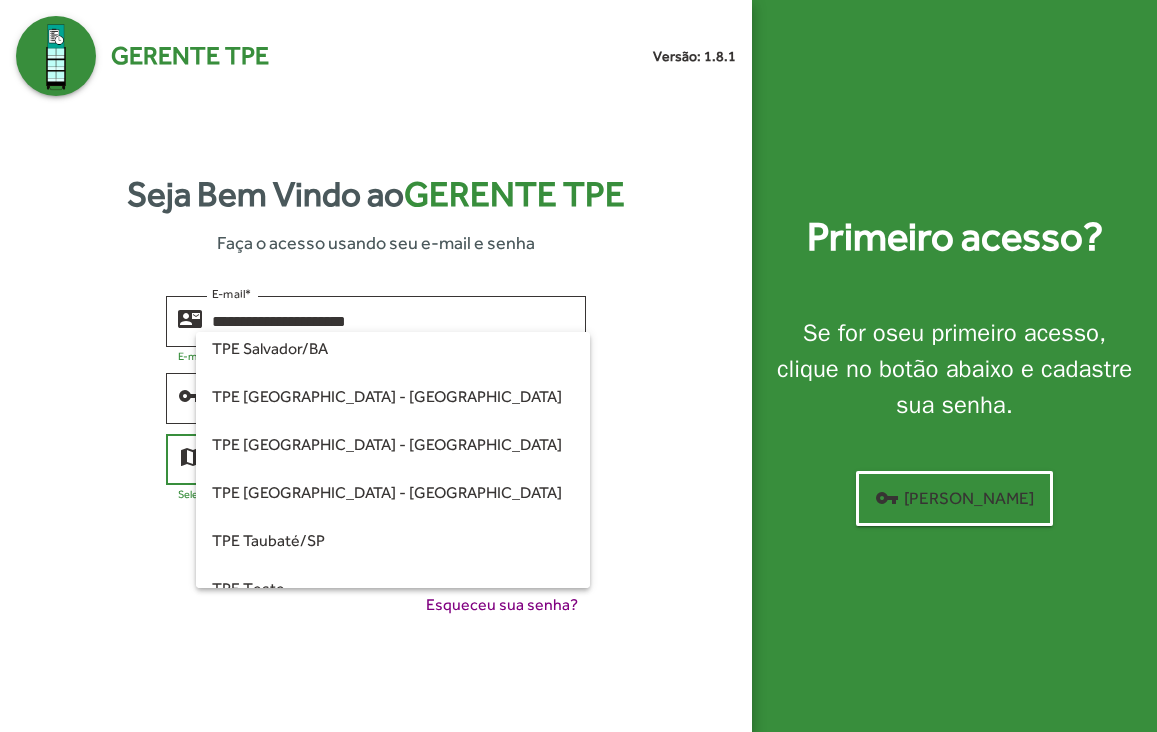 scroll, scrollTop: 560, scrollLeft: 0, axis: vertical 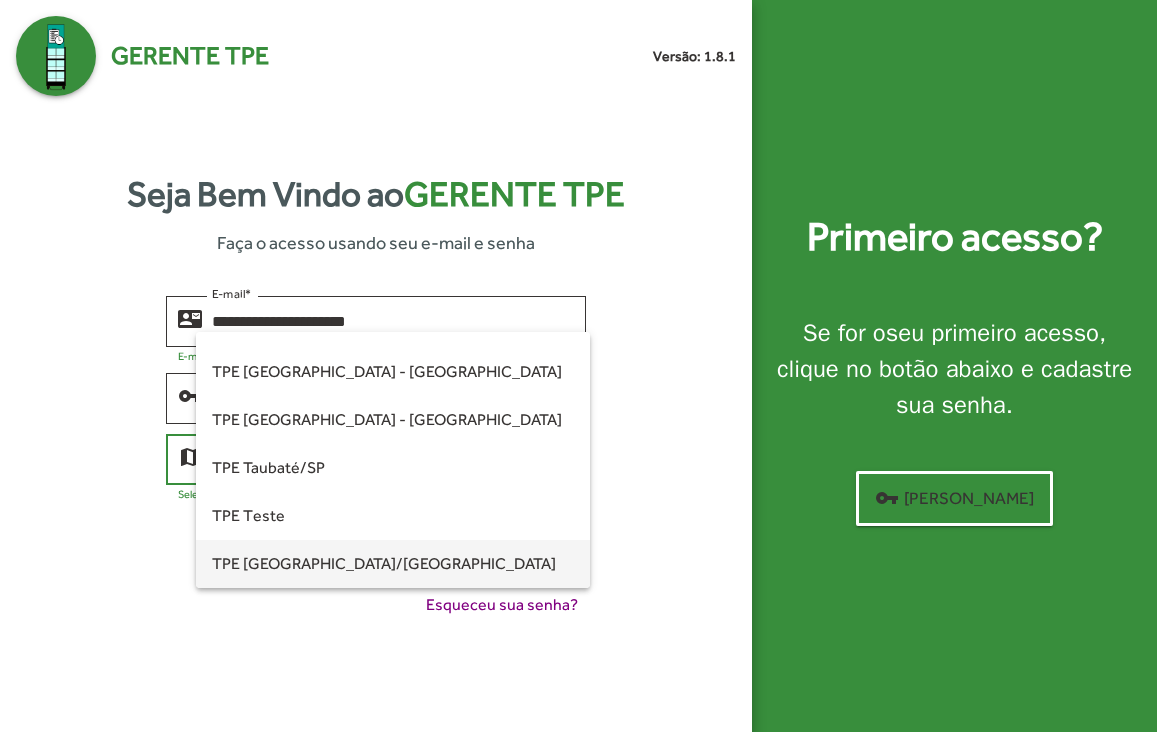click on "TPE [GEOGRAPHIC_DATA]/[GEOGRAPHIC_DATA]" at bounding box center [393, 564] 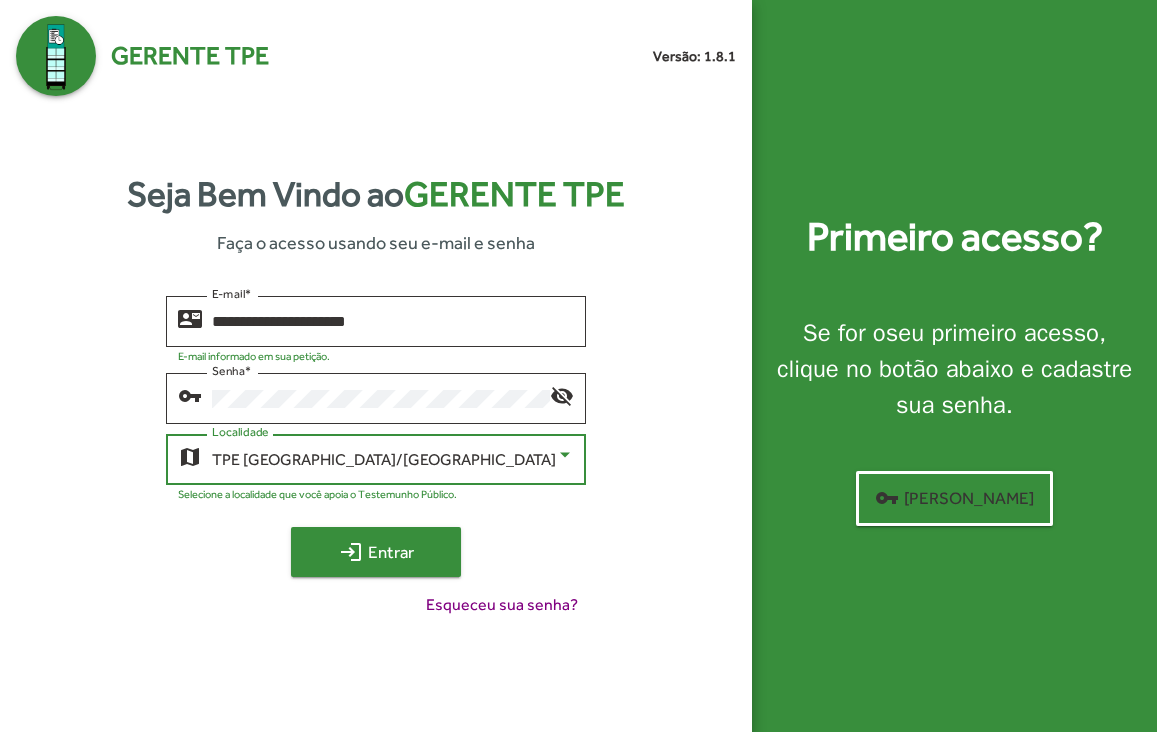 click on "login  Entrar" 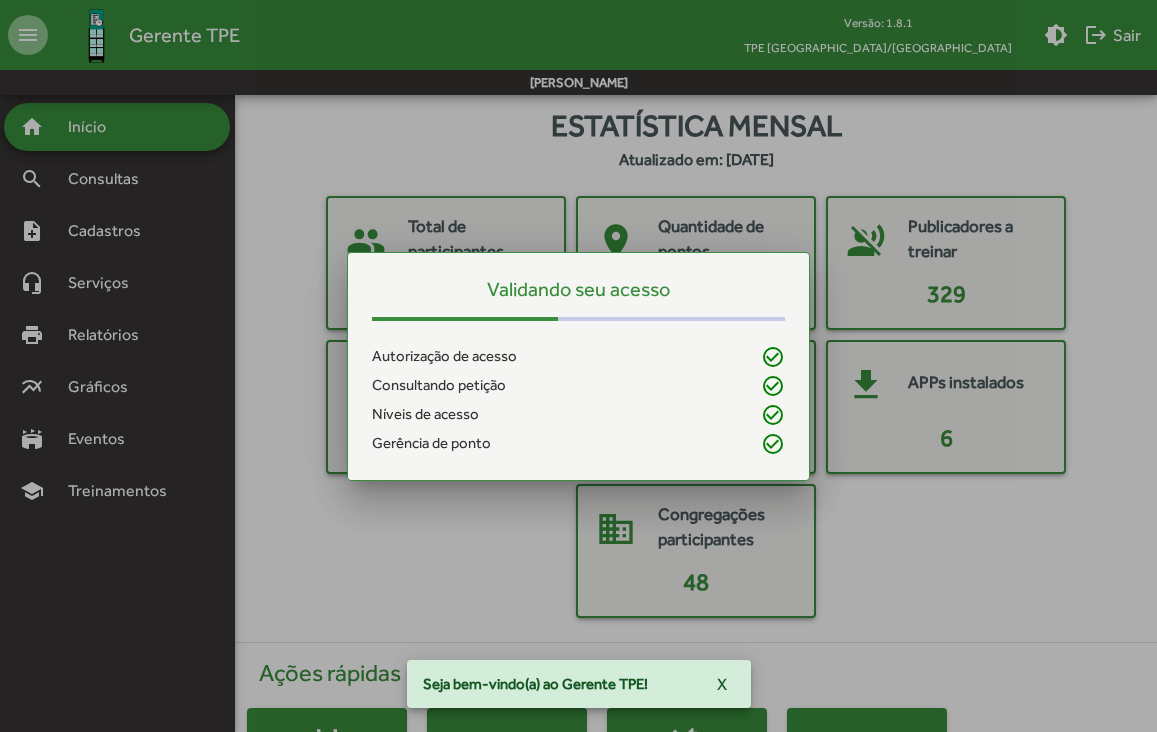 click on "Consultas" at bounding box center (110, 179) 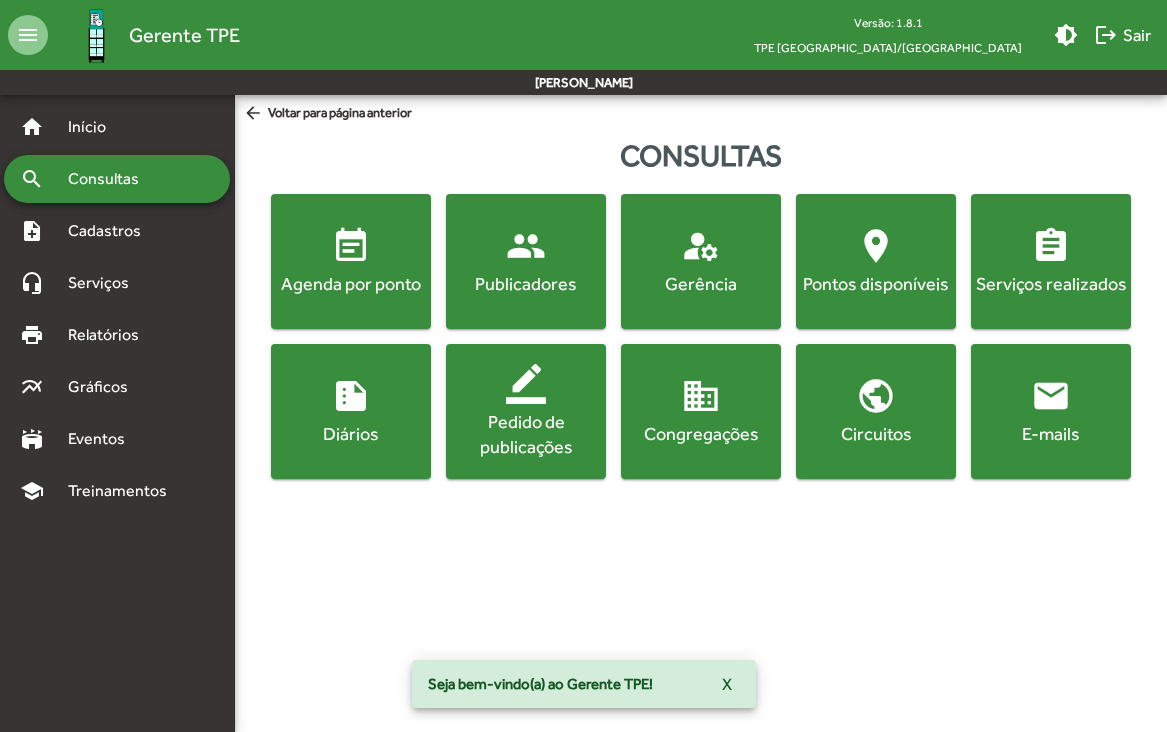 click on "Congregações" 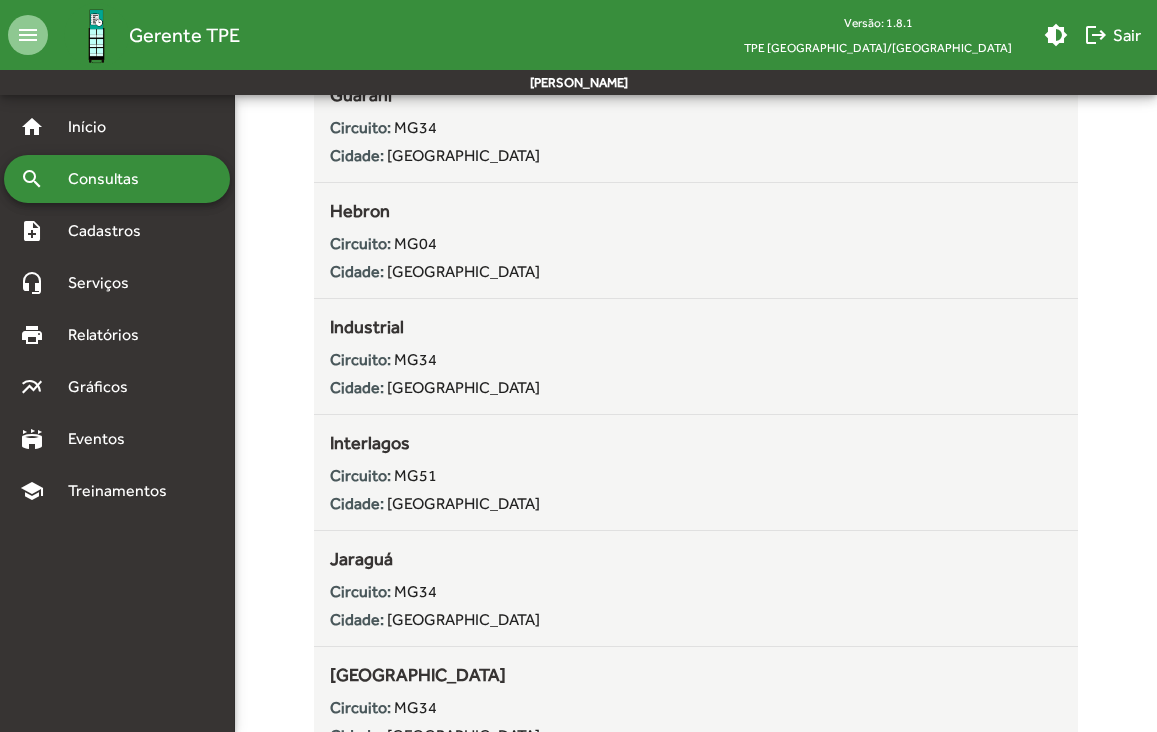scroll, scrollTop: 1368, scrollLeft: 0, axis: vertical 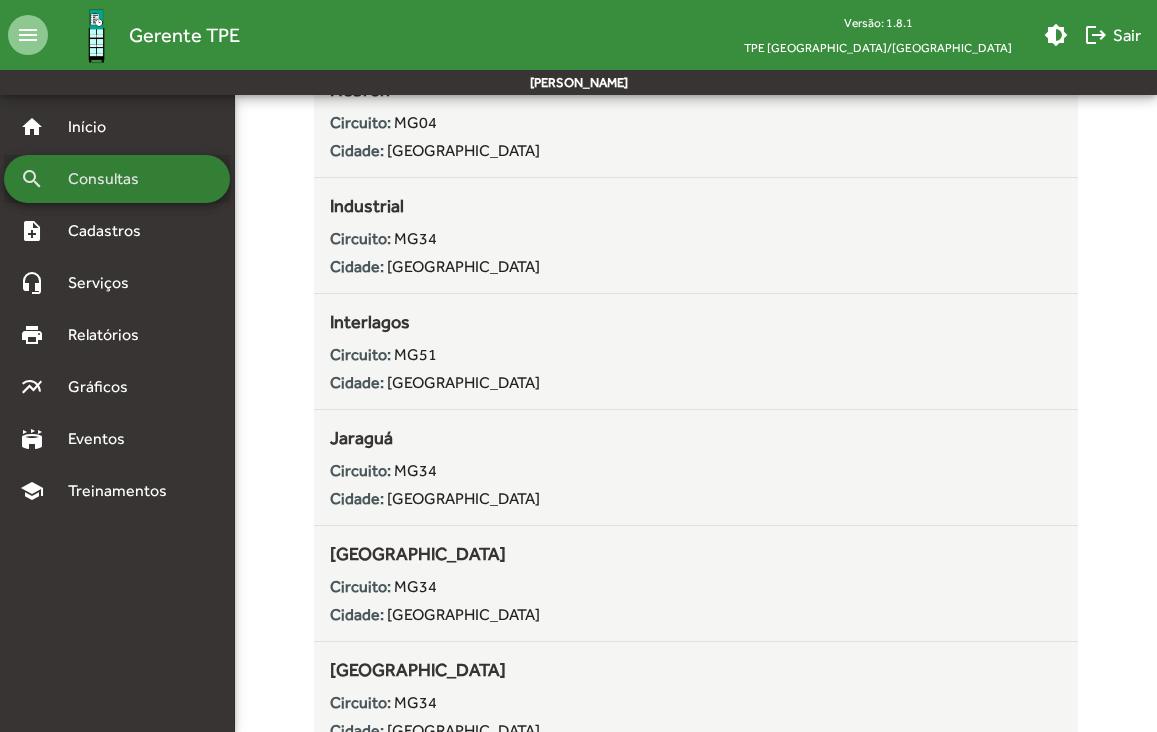 click on "Consultas" at bounding box center (110, 179) 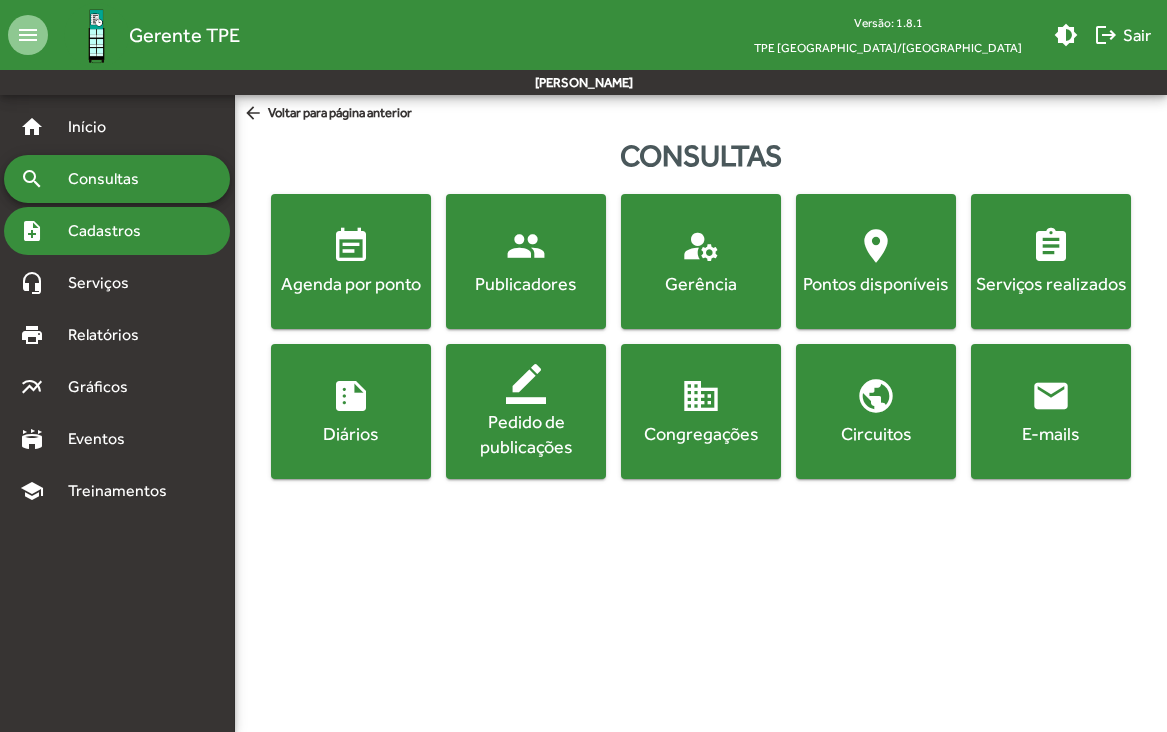click on "Cadastros" at bounding box center [111, 231] 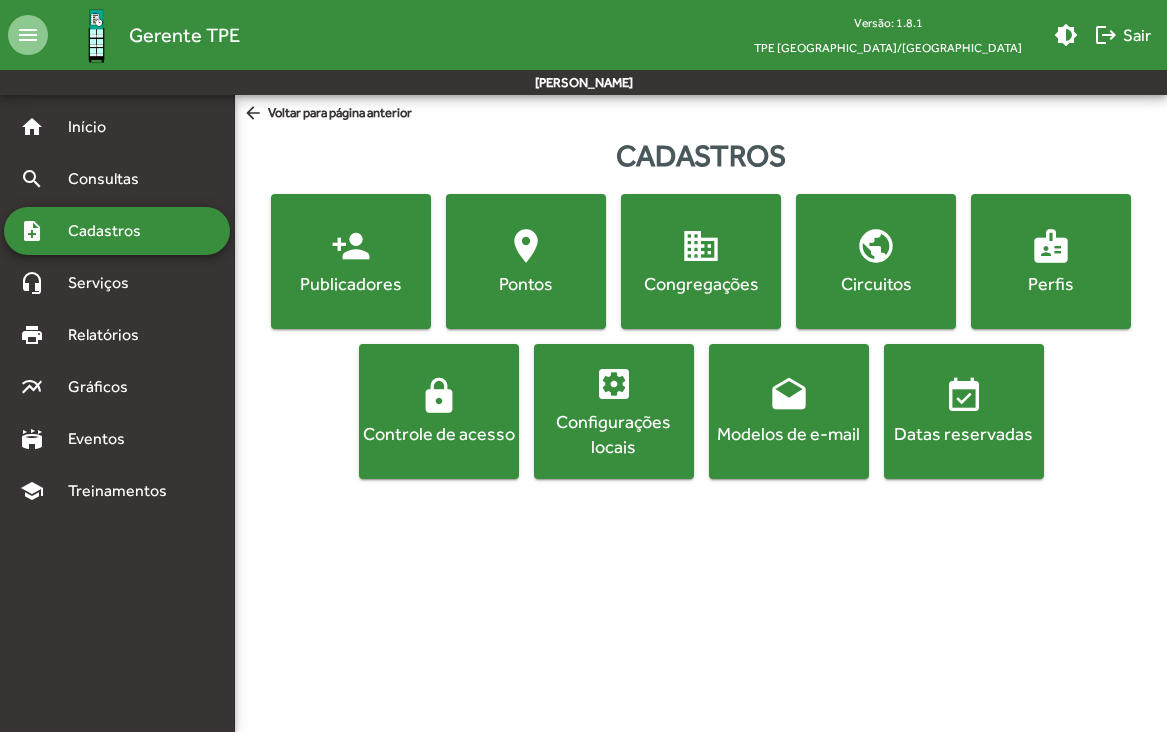click on "Congregações" 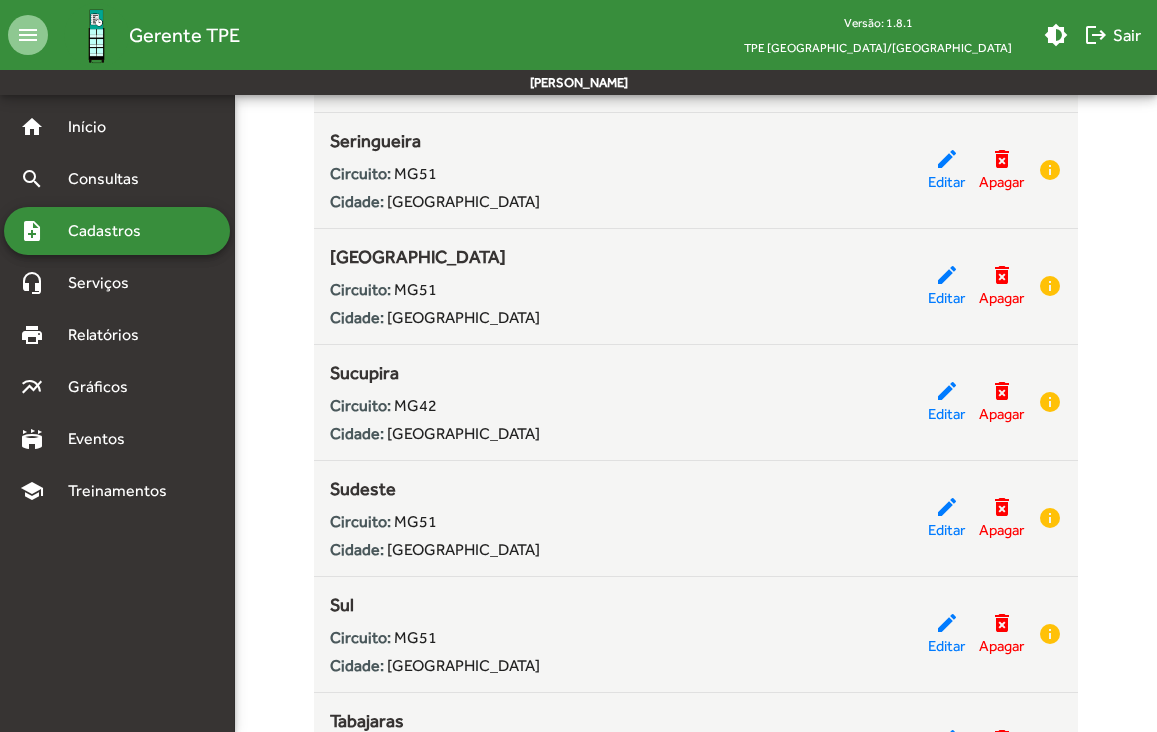 scroll, scrollTop: 5412, scrollLeft: 0, axis: vertical 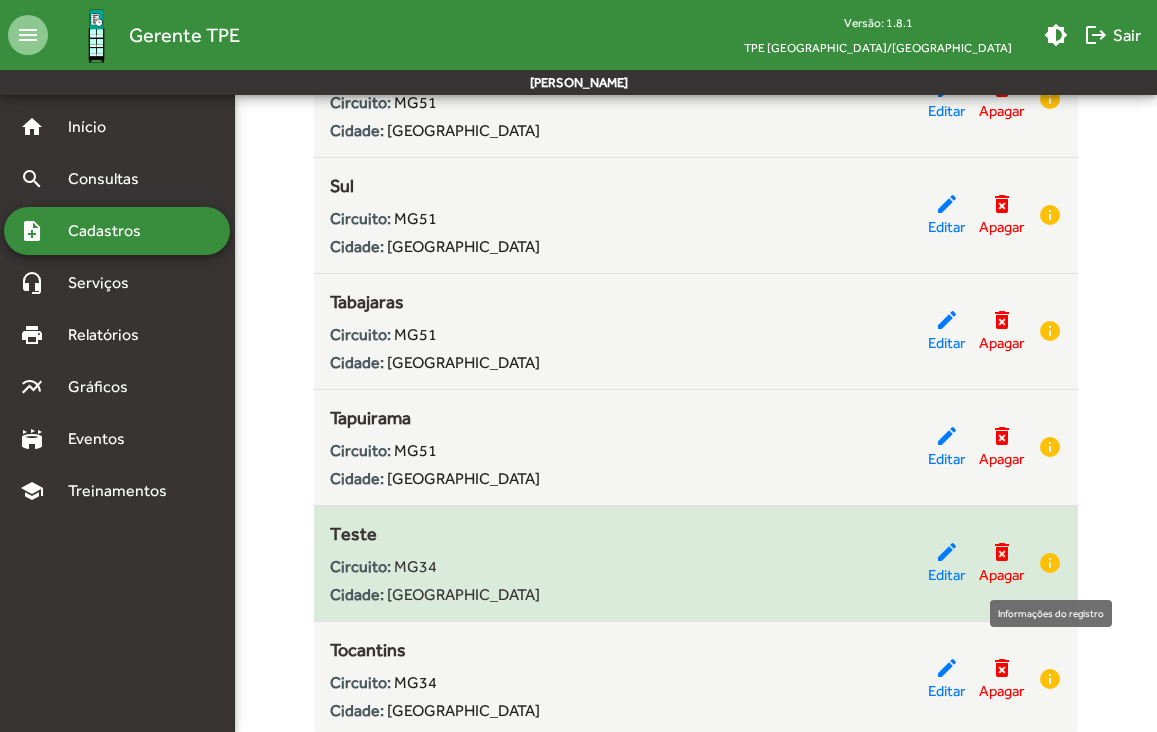 click on "info" 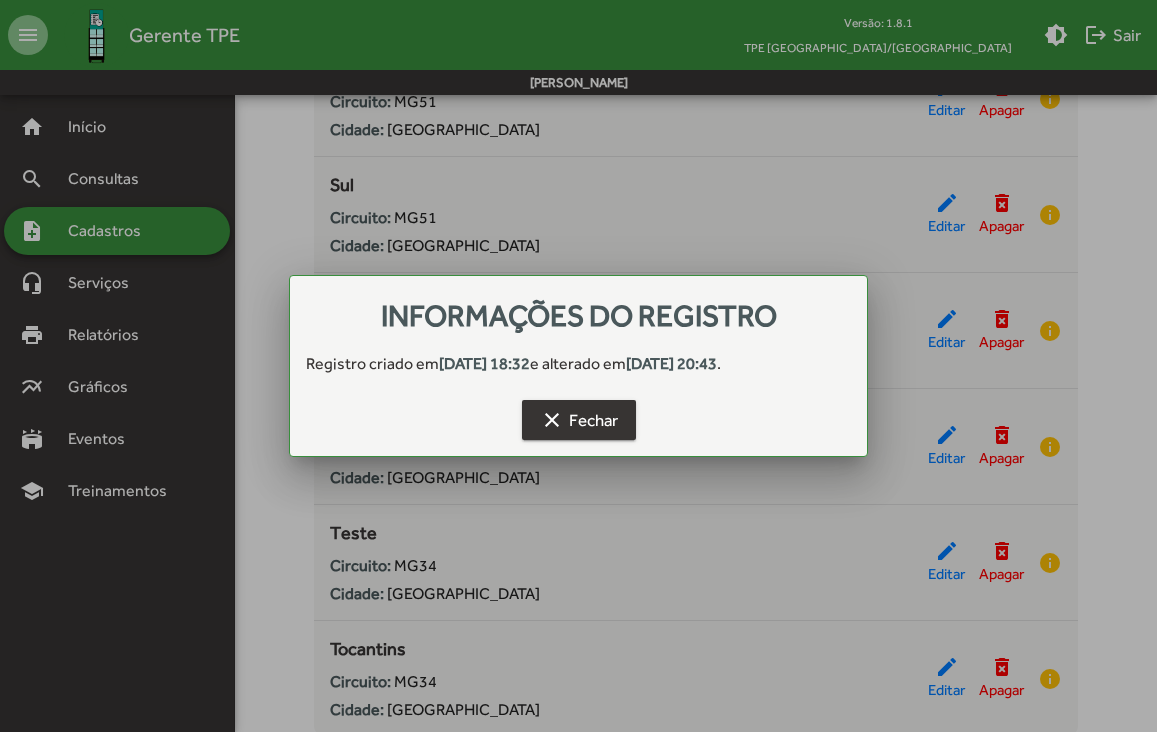 click on "clear  Fechar" at bounding box center (579, 420) 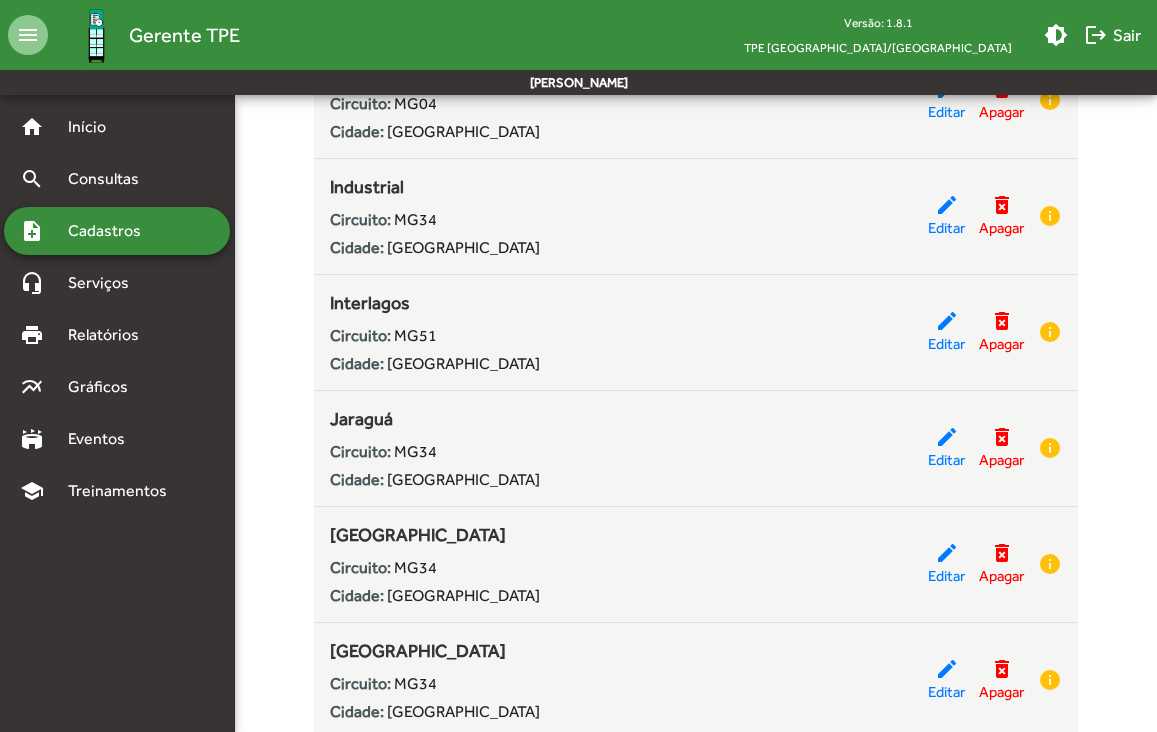scroll, scrollTop: 0, scrollLeft: 0, axis: both 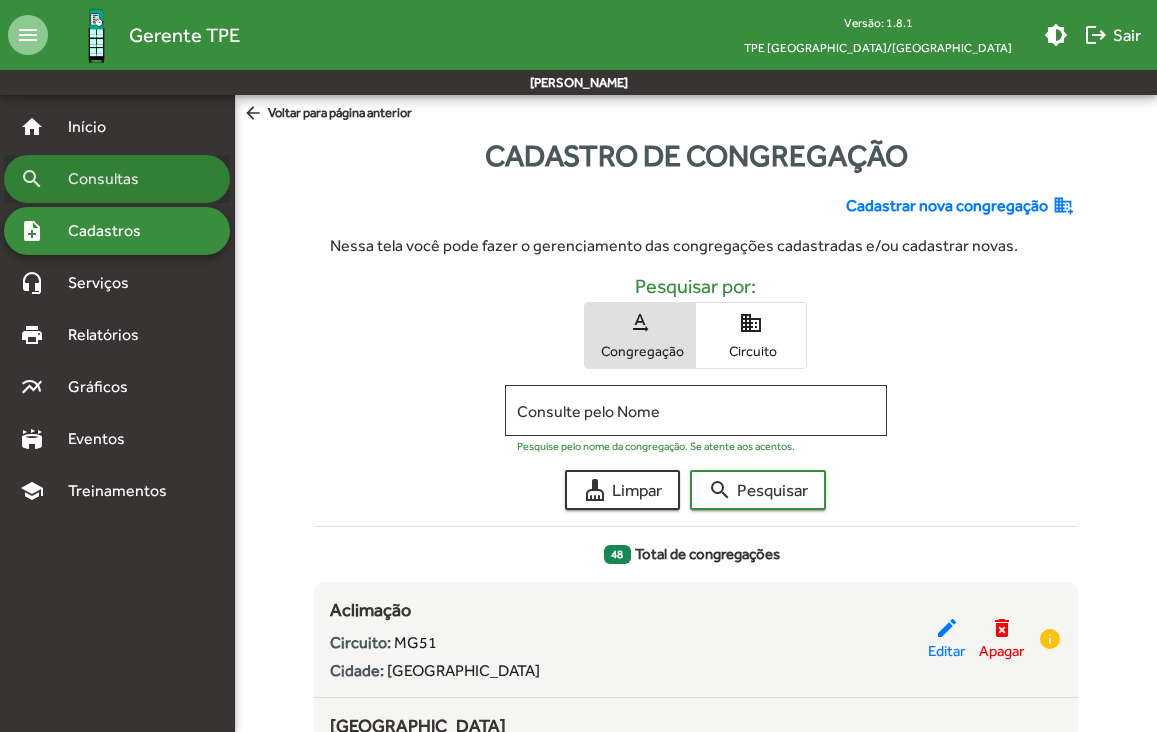 click on "Consultas" at bounding box center [110, 179] 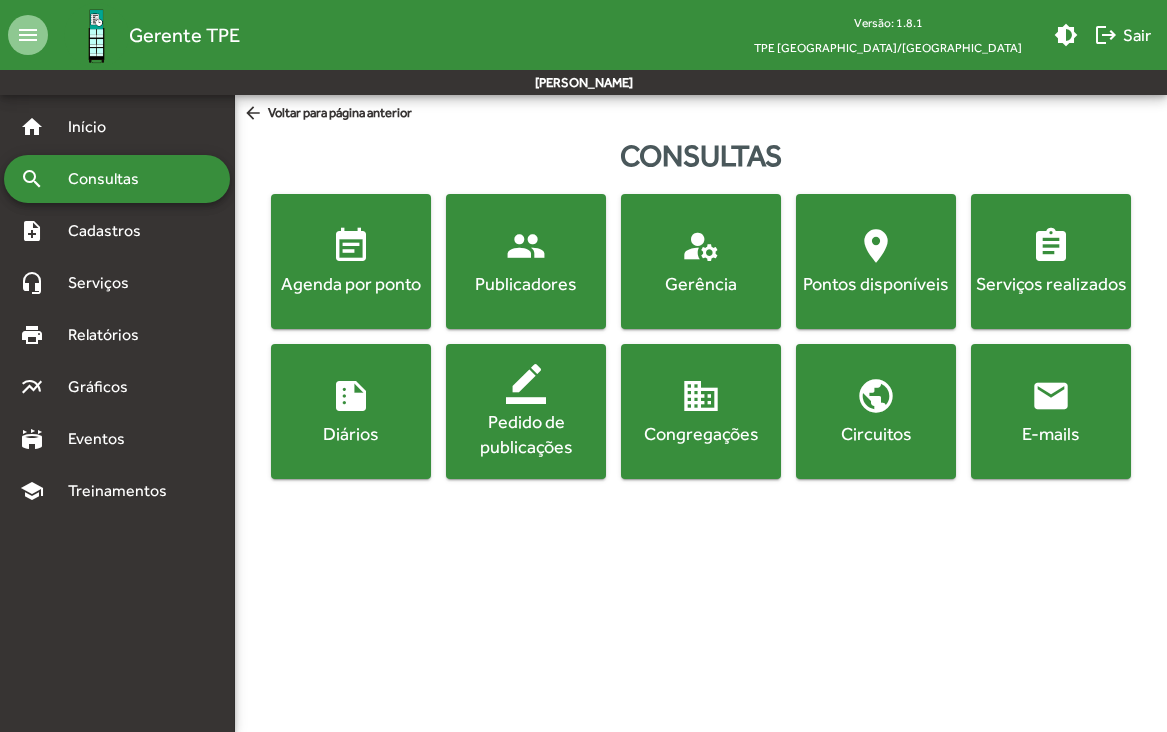 click on "Circuitos" 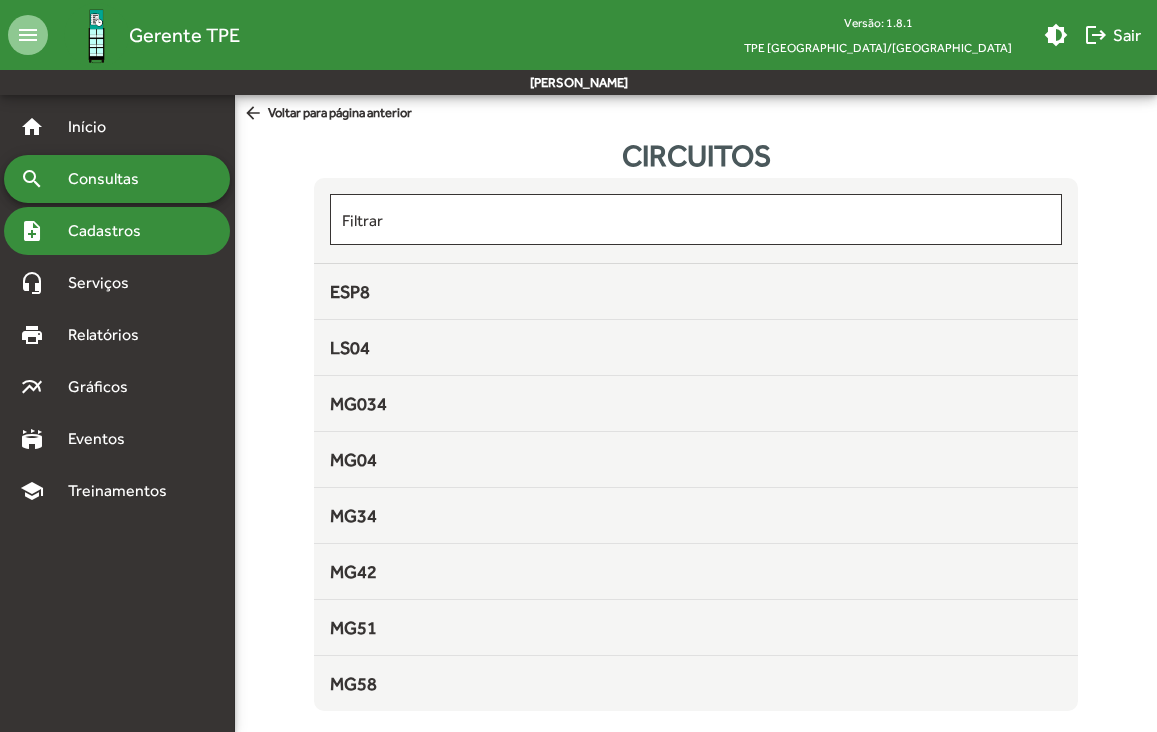 click on "note_add Cadastros" at bounding box center (117, 231) 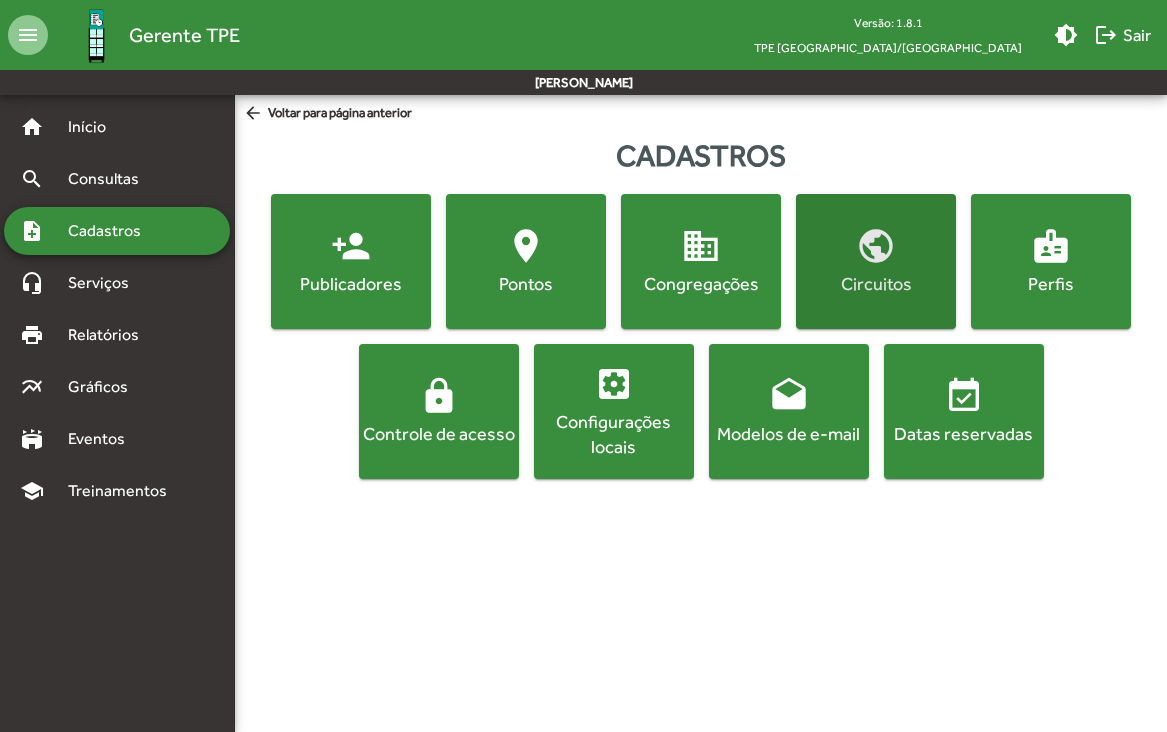 click on "Circuitos" 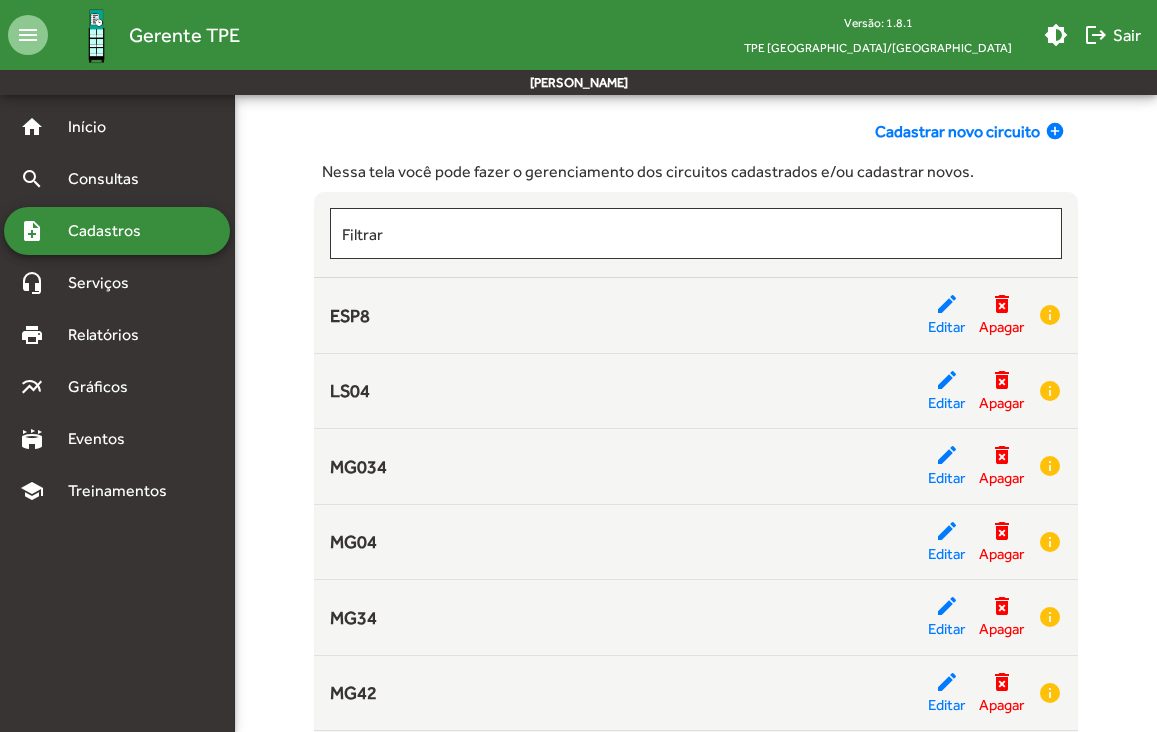 scroll, scrollTop: 4, scrollLeft: 0, axis: vertical 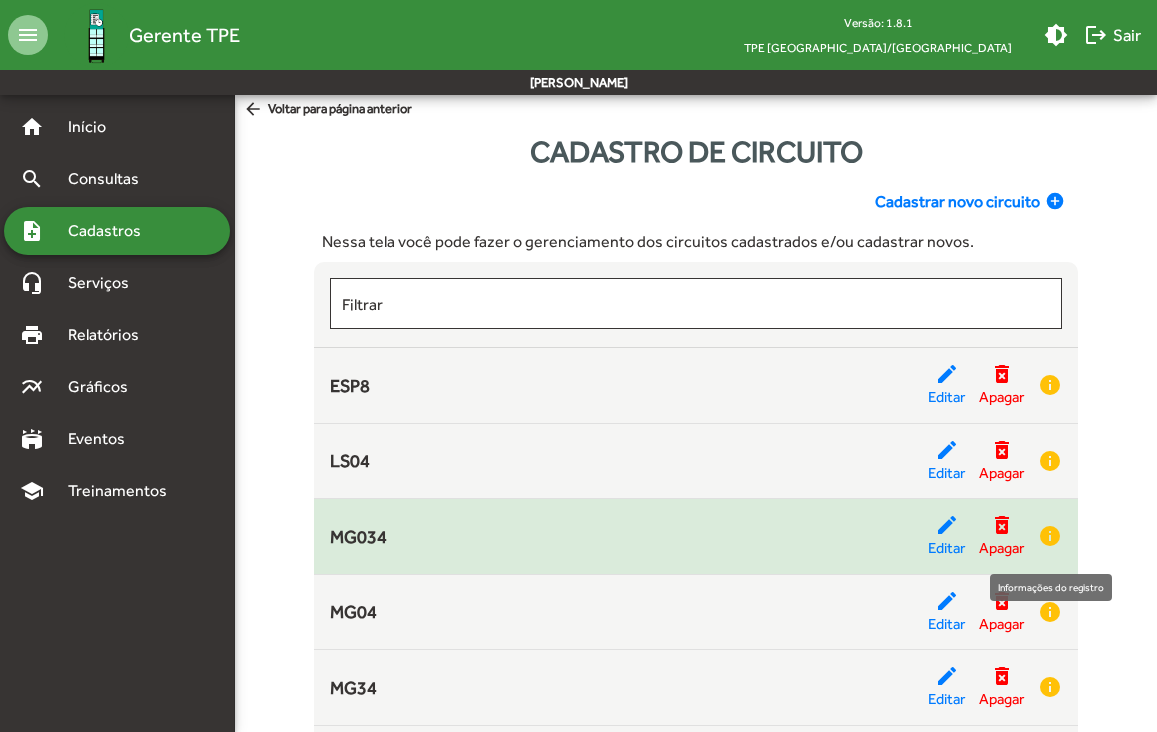 click on "info" 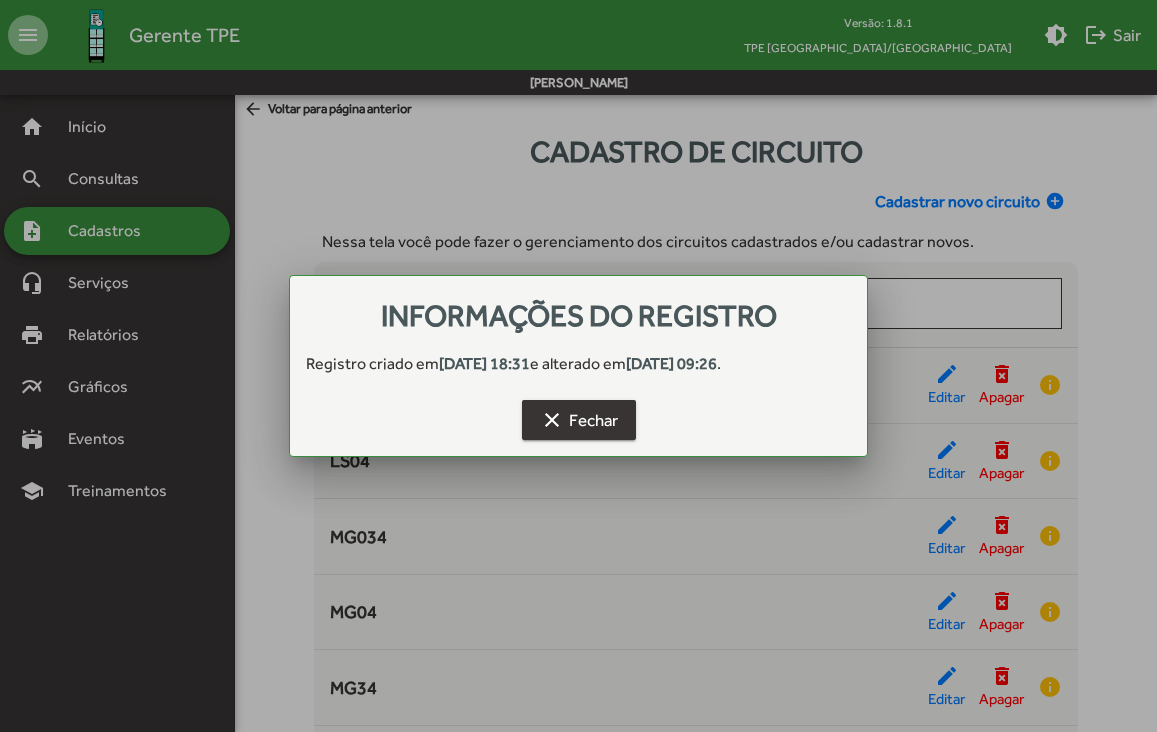 click on "clear  Fechar" at bounding box center [579, 420] 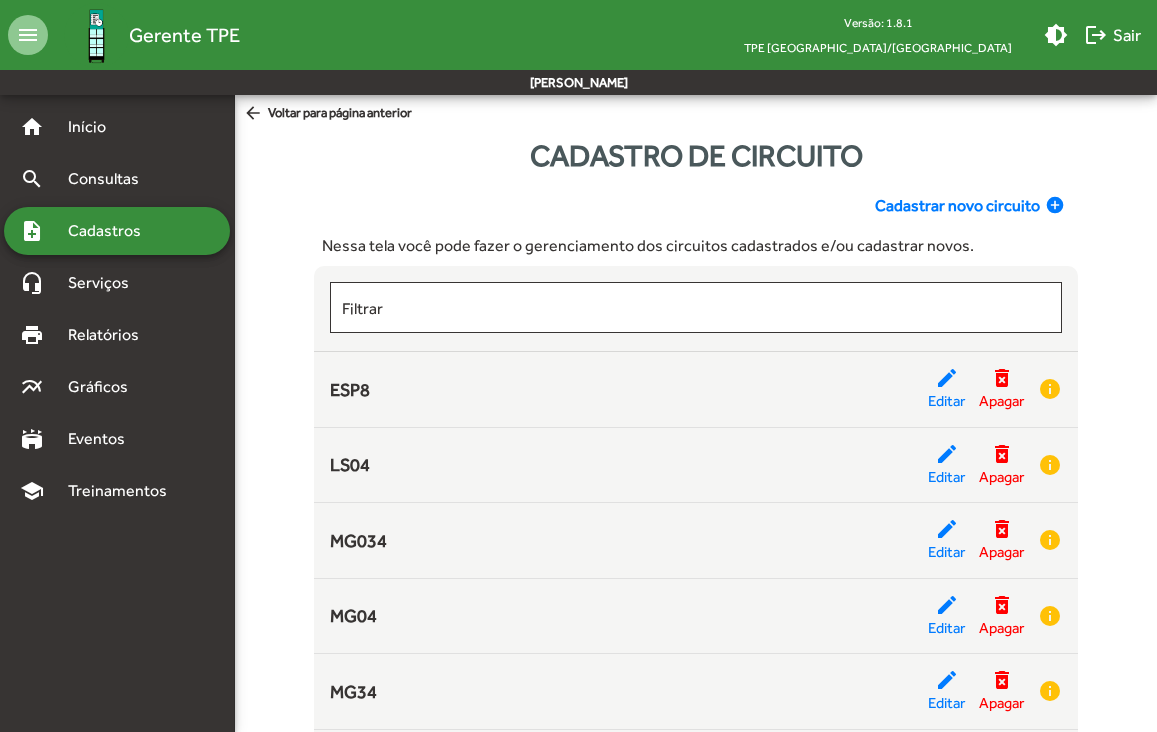 scroll, scrollTop: 4, scrollLeft: 0, axis: vertical 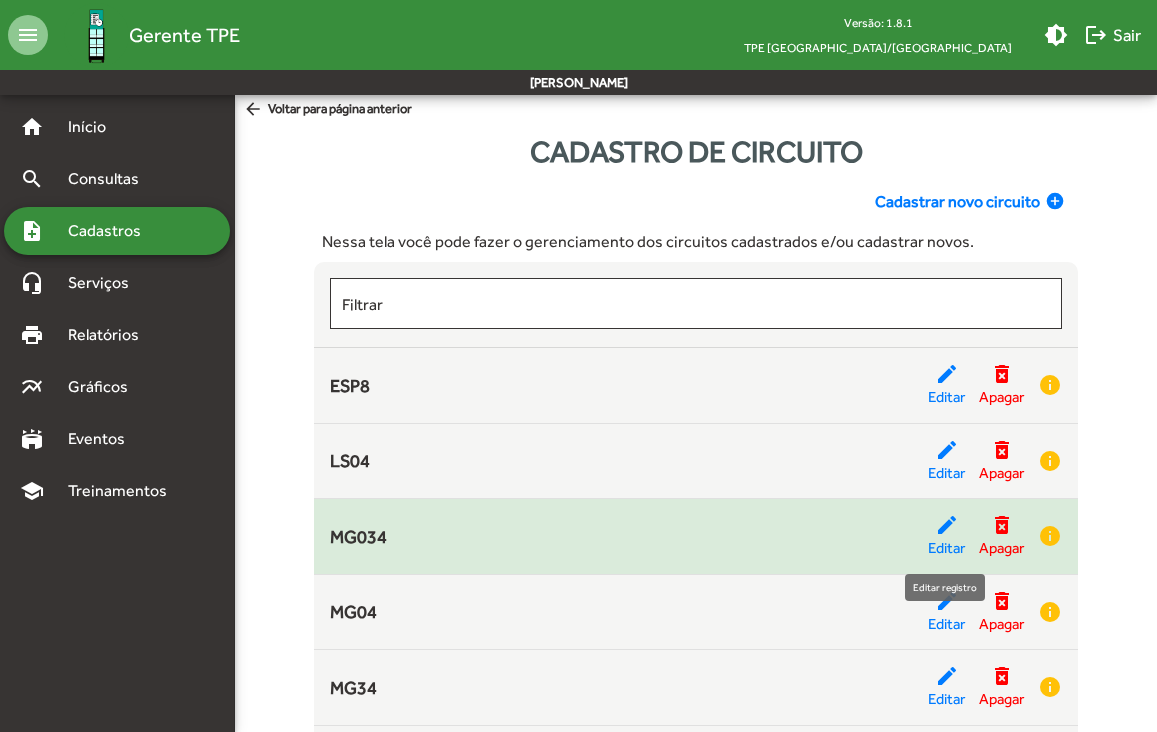 click on "edit" 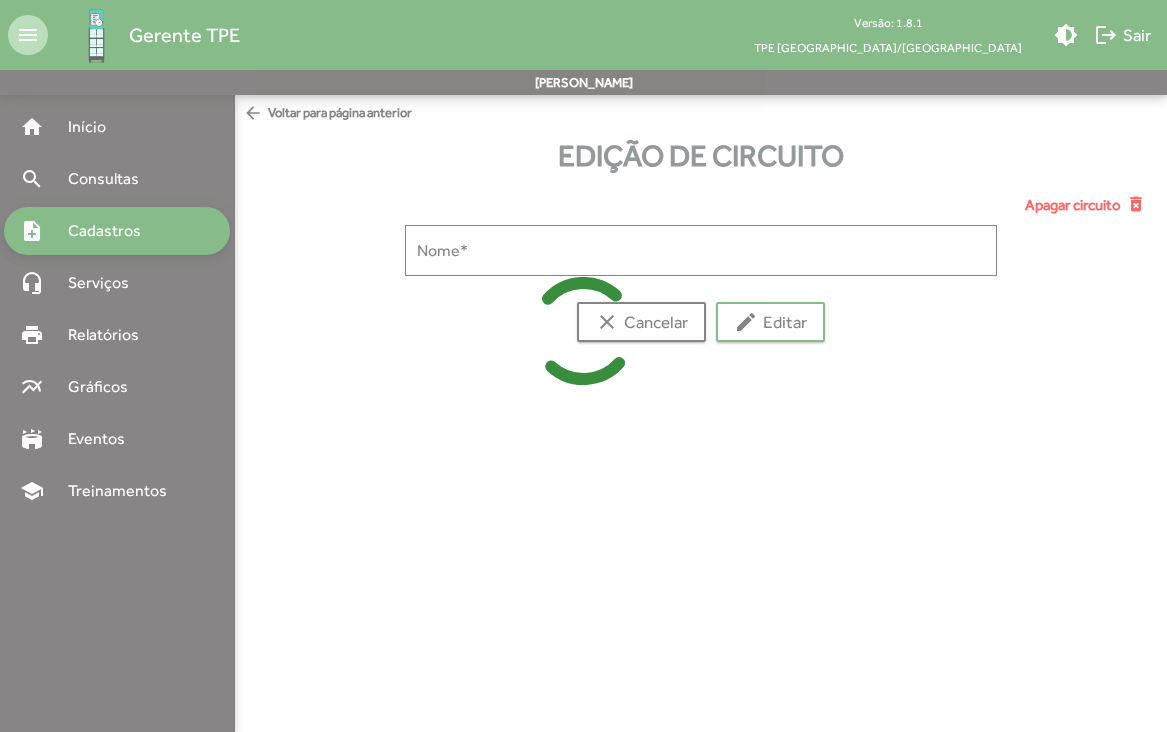 type on "*****" 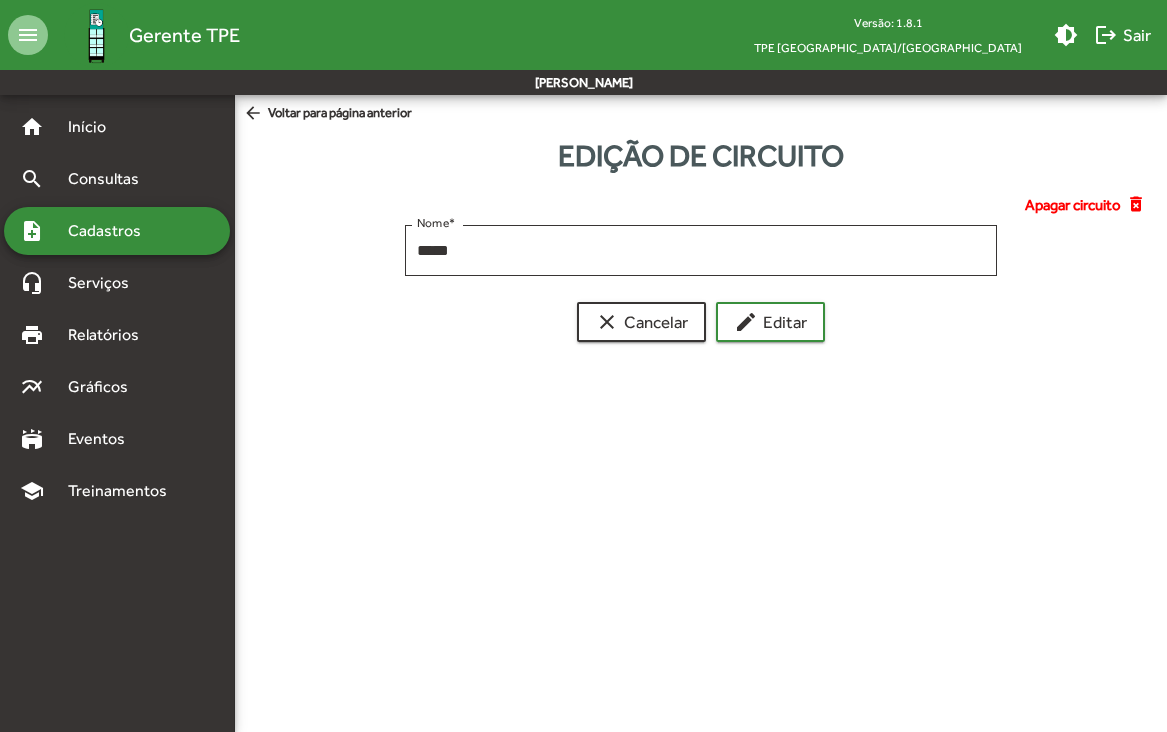 click on "Apagar circuito" at bounding box center [1073, 205] 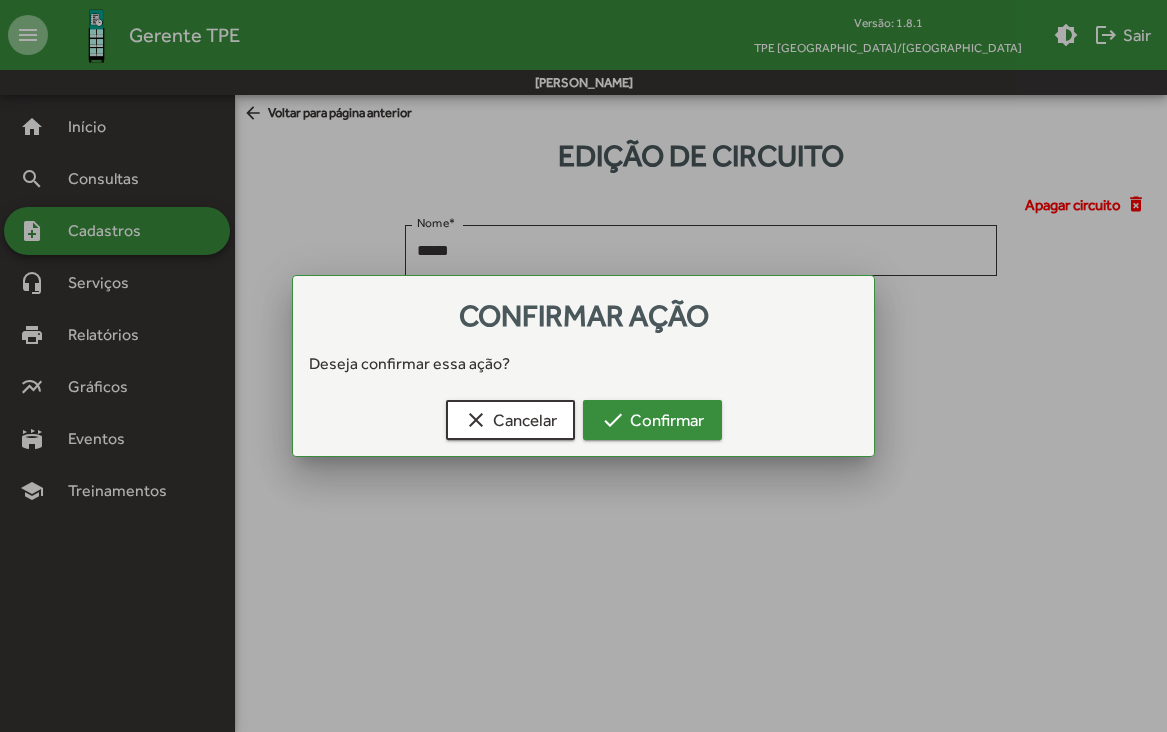 click on "check  Confirmar" at bounding box center [652, 420] 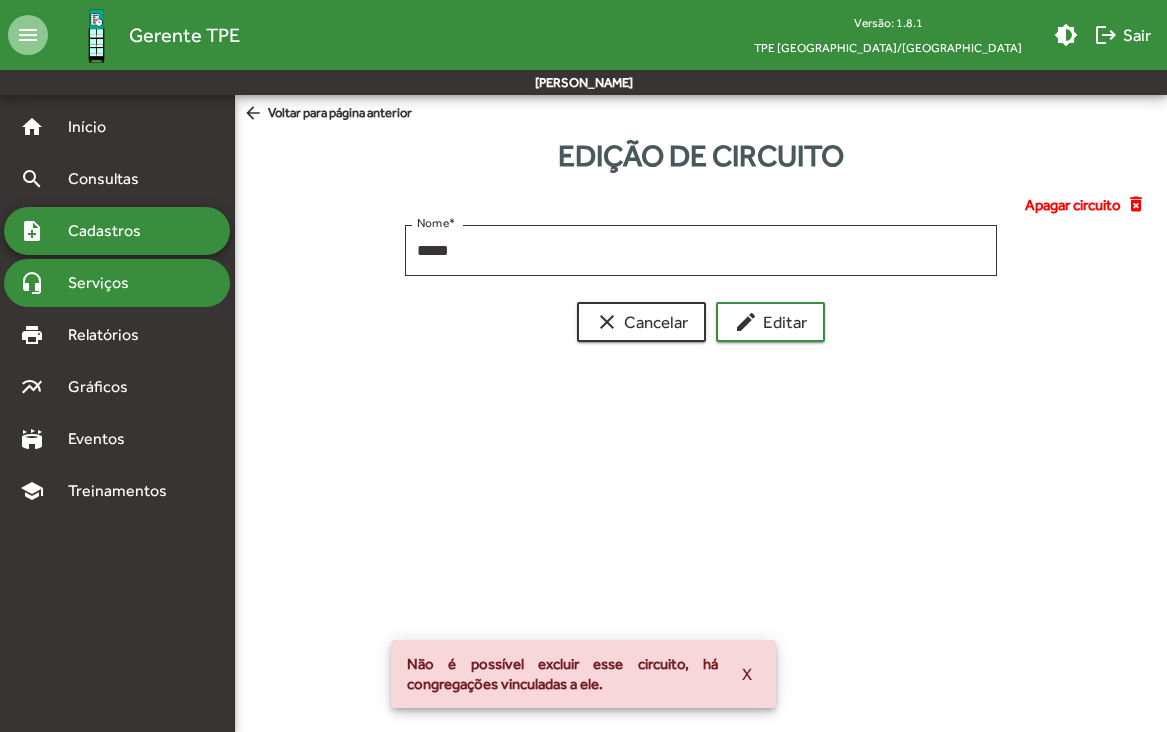 click on "headset_mic Serviços" at bounding box center (117, 283) 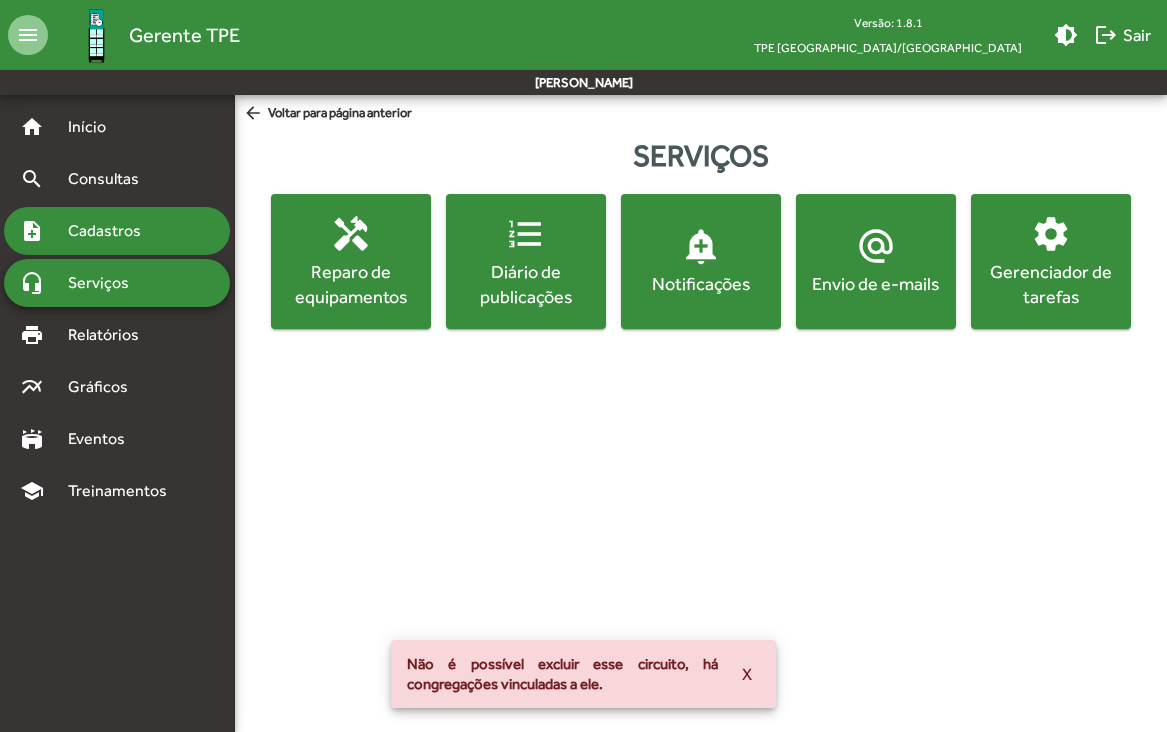 click on "Cadastros" at bounding box center (111, 231) 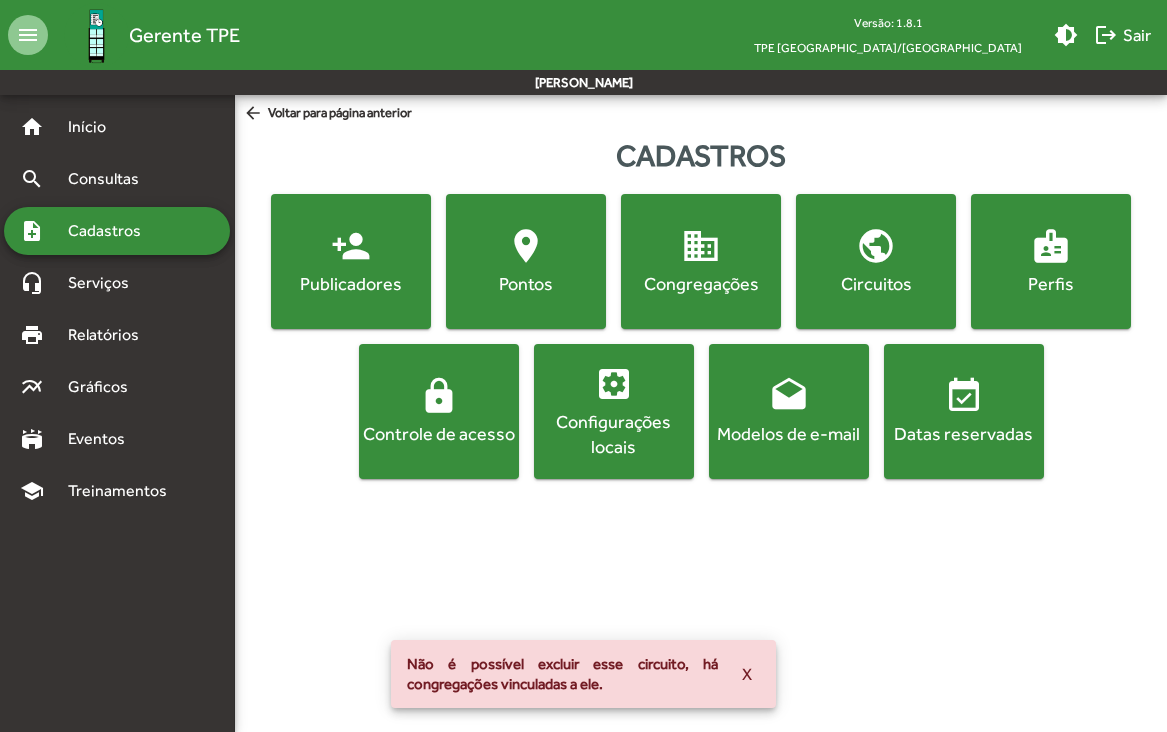 click on "menu Gerente TPE  Versão: 1.8.1   TPE Uberlândia/MG  brightness_medium logout  Sair   Beatriz de Freitas  home Início search Consultas note_add Cadastros headset_mic Serviços print Relatórios multiline_chart Gráficos stadium Eventos school Treinamentos arrow_back  Voltar para página anterior   Cadastros  person_add  Publicadores  location_on  Pontos  domain  Congregações  public  Circuitos  badge  Perfis  lock  Controle de acesso  settings_applications  Configurações locais  drafts  Modelos de e-mail  event_available  Datas reservadas
[DATE]. DE 2025  Não é possível excluir esse circuito, há congregações vinculadas a ele. X Alterar tema do sistema Menu de Ações Sair do Gerente TPE" at bounding box center [583, 289] 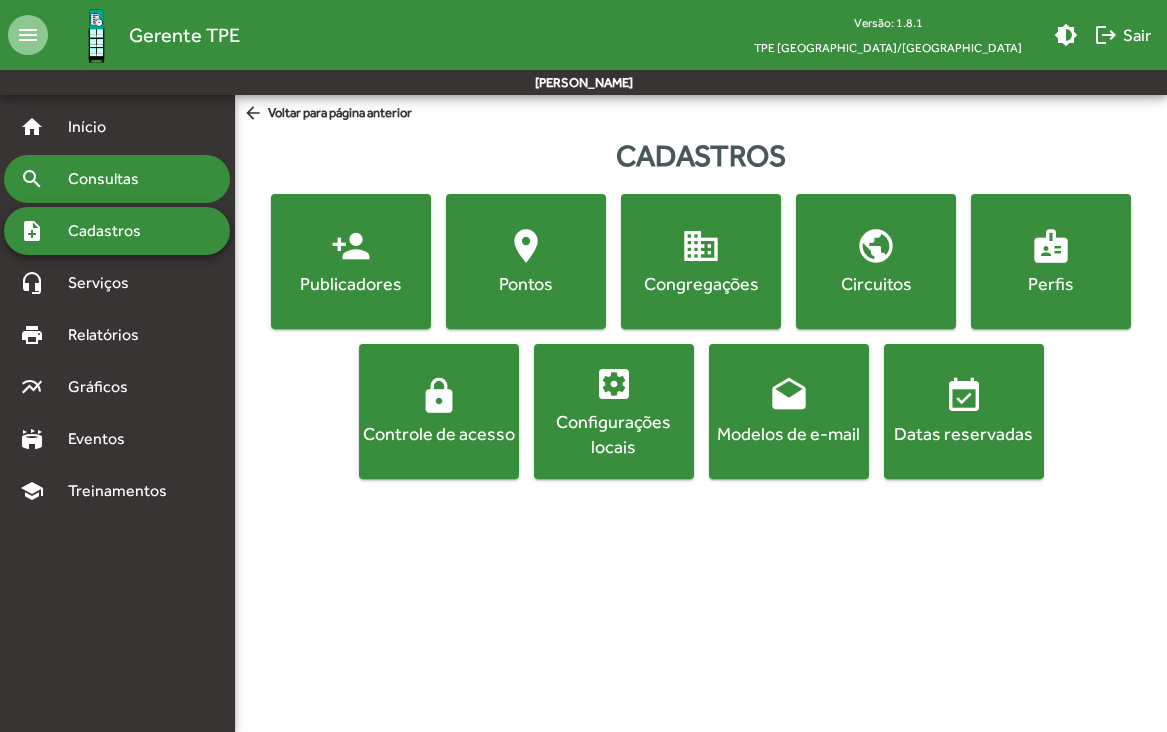 click on "Consultas" at bounding box center (110, 179) 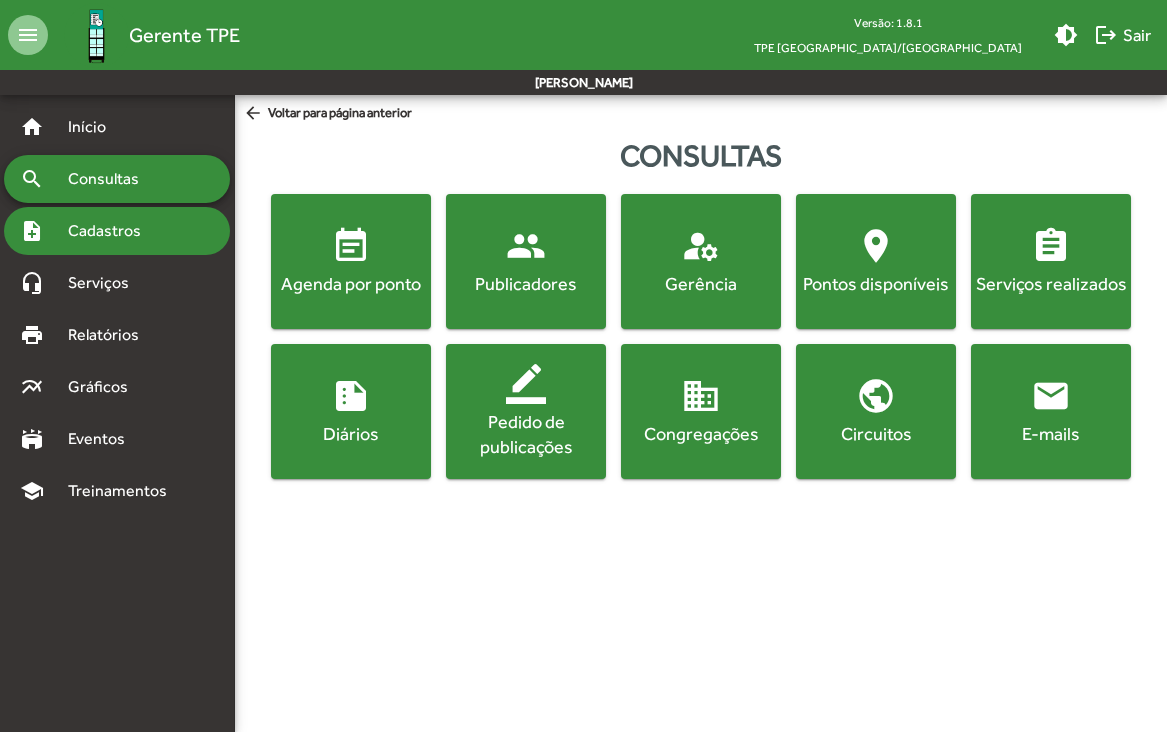 click on "Cadastros" at bounding box center [111, 231] 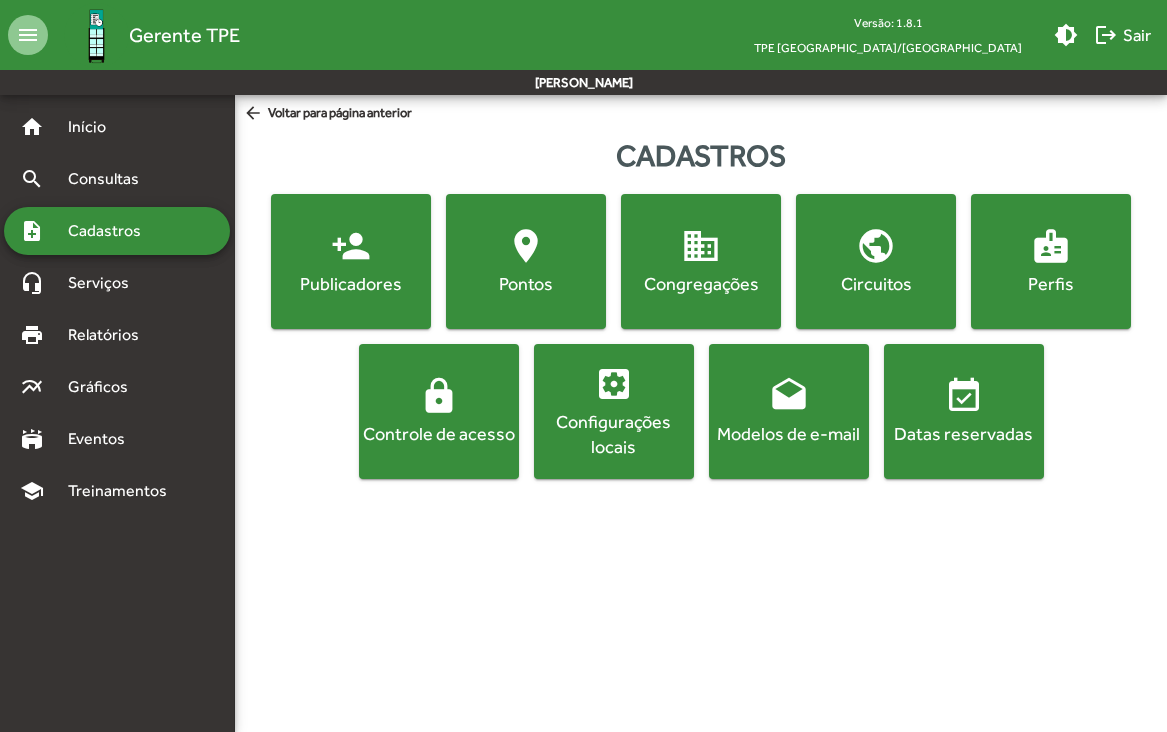 click on "domain" 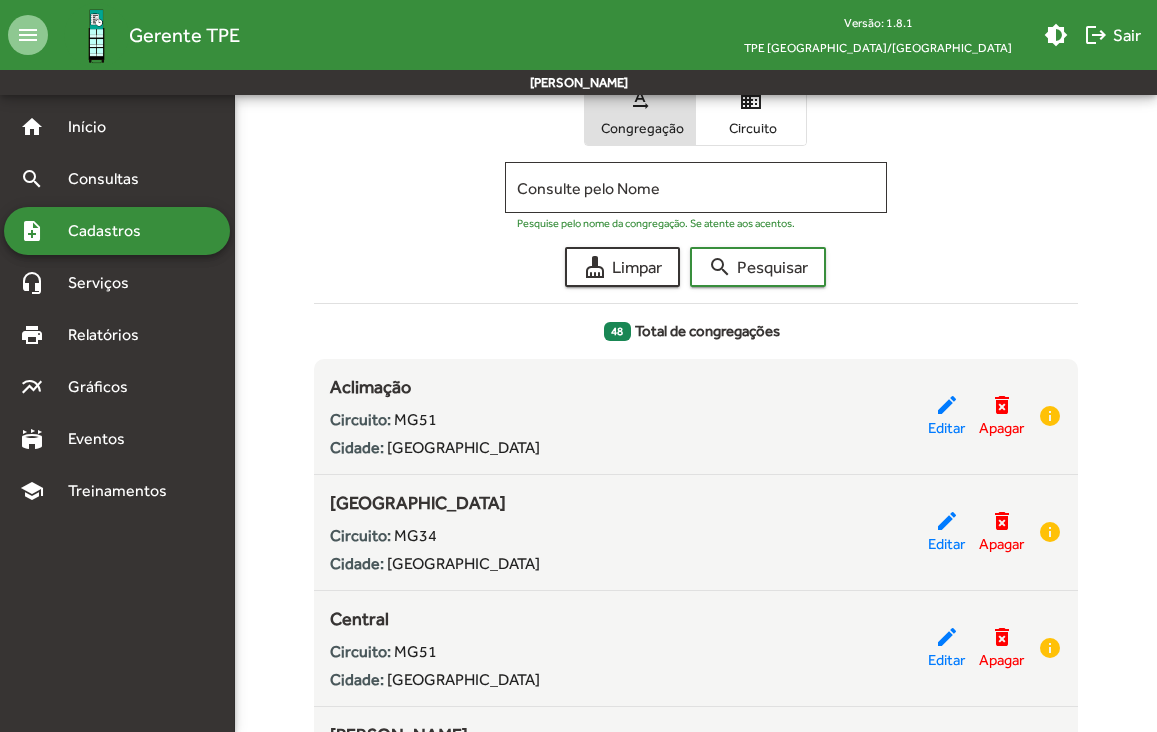 scroll, scrollTop: 0, scrollLeft: 0, axis: both 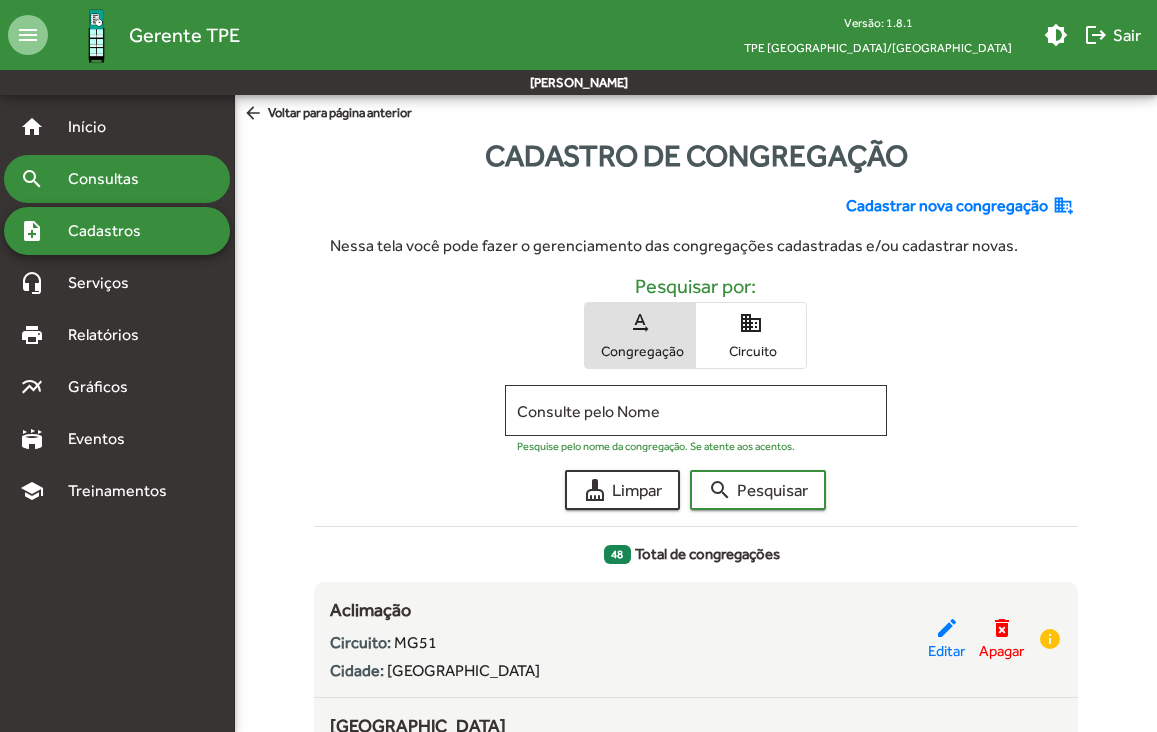 click on "search Consultas" at bounding box center (117, 179) 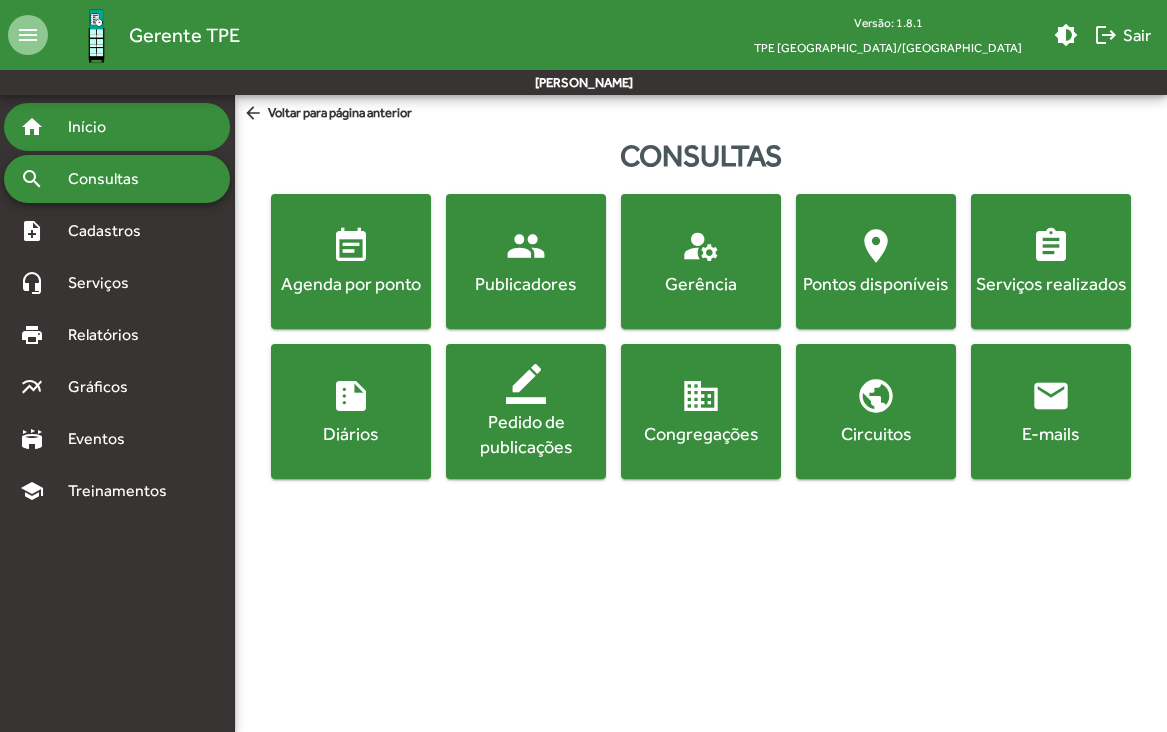 click on "Início" at bounding box center [95, 127] 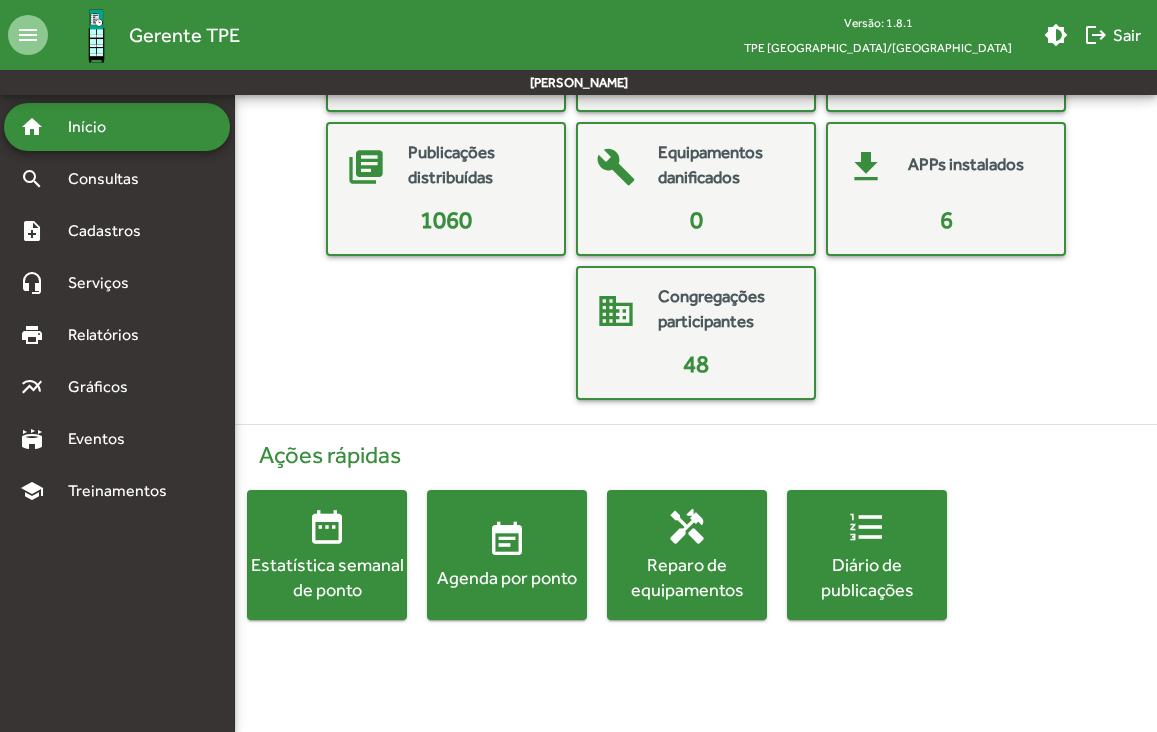 scroll, scrollTop: 220, scrollLeft: 0, axis: vertical 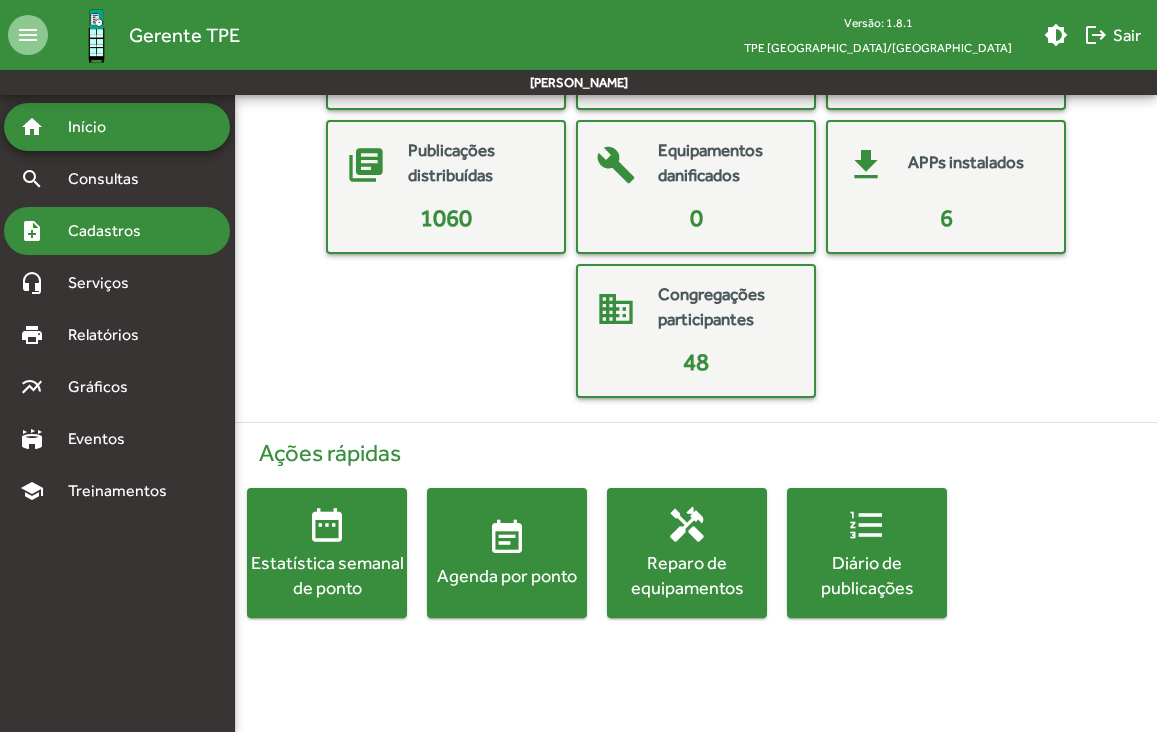 click on "note_add Cadastros" at bounding box center (80, 231) 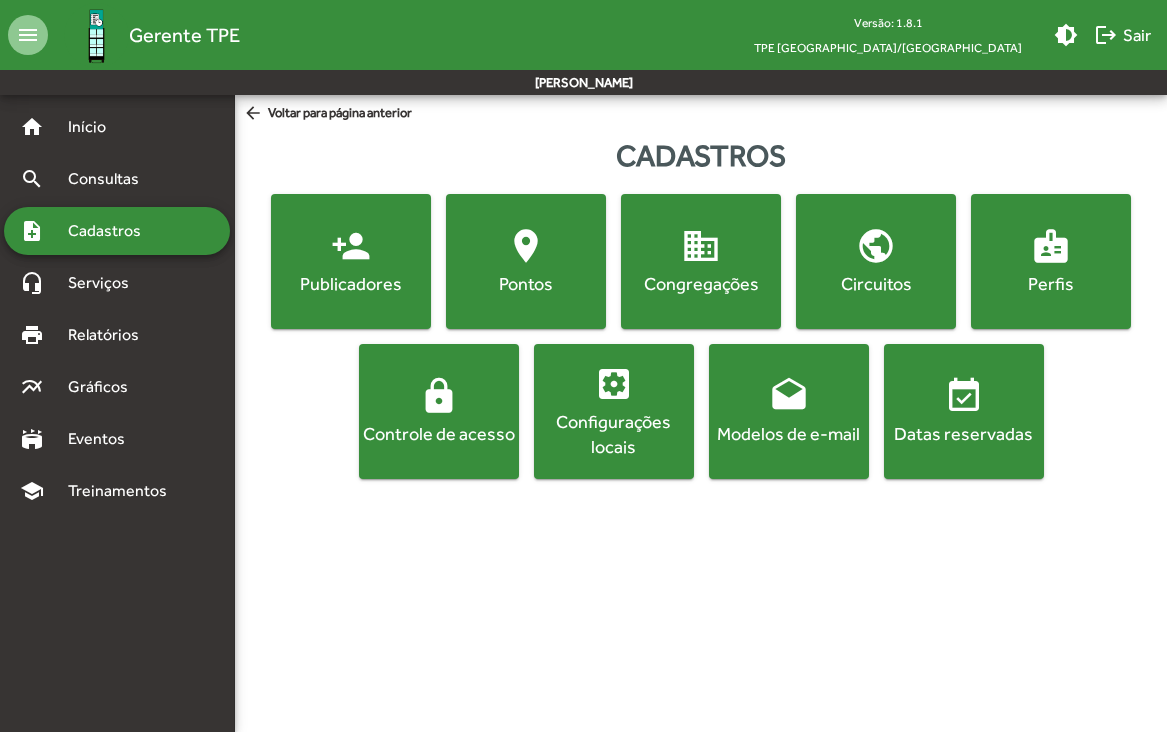 click on "Circuitos" 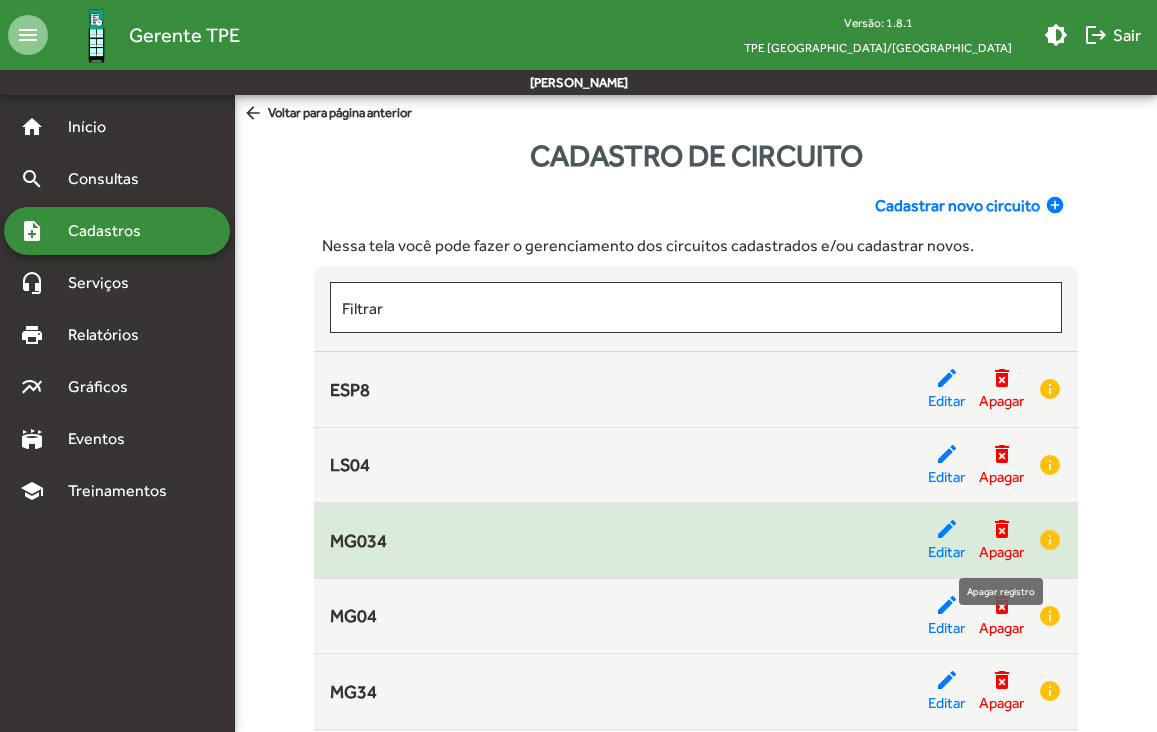 click on "delete_forever" 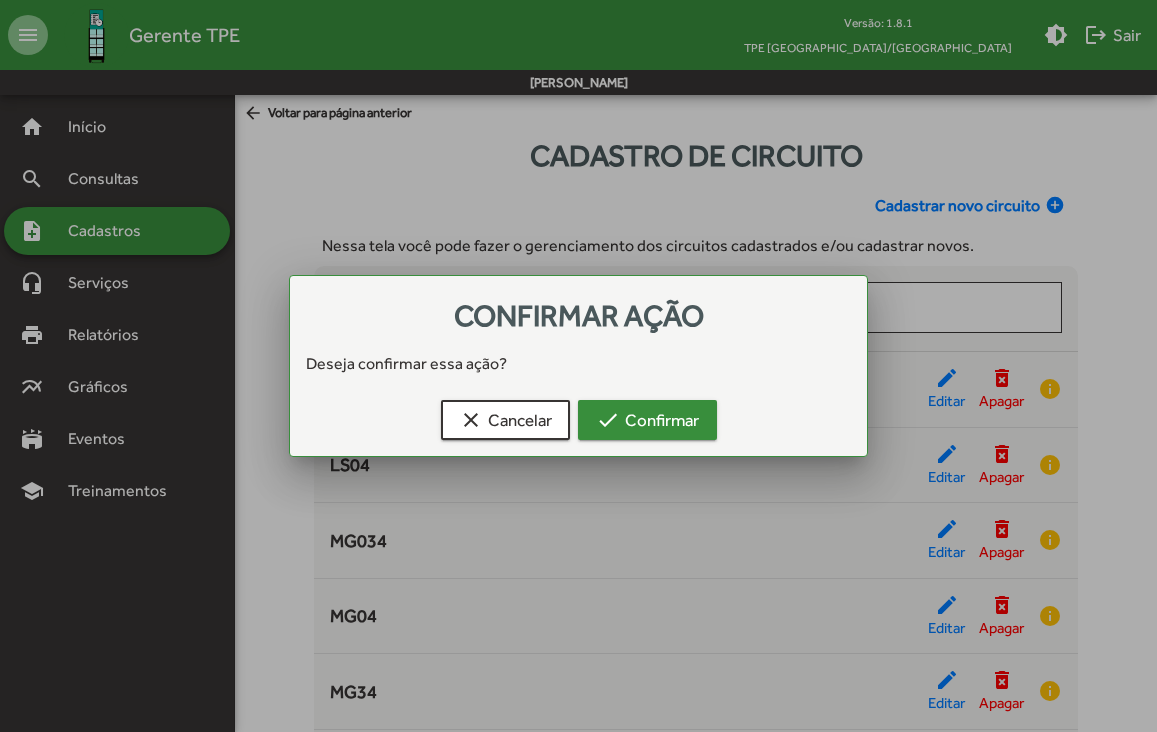 click on "check" at bounding box center [608, 420] 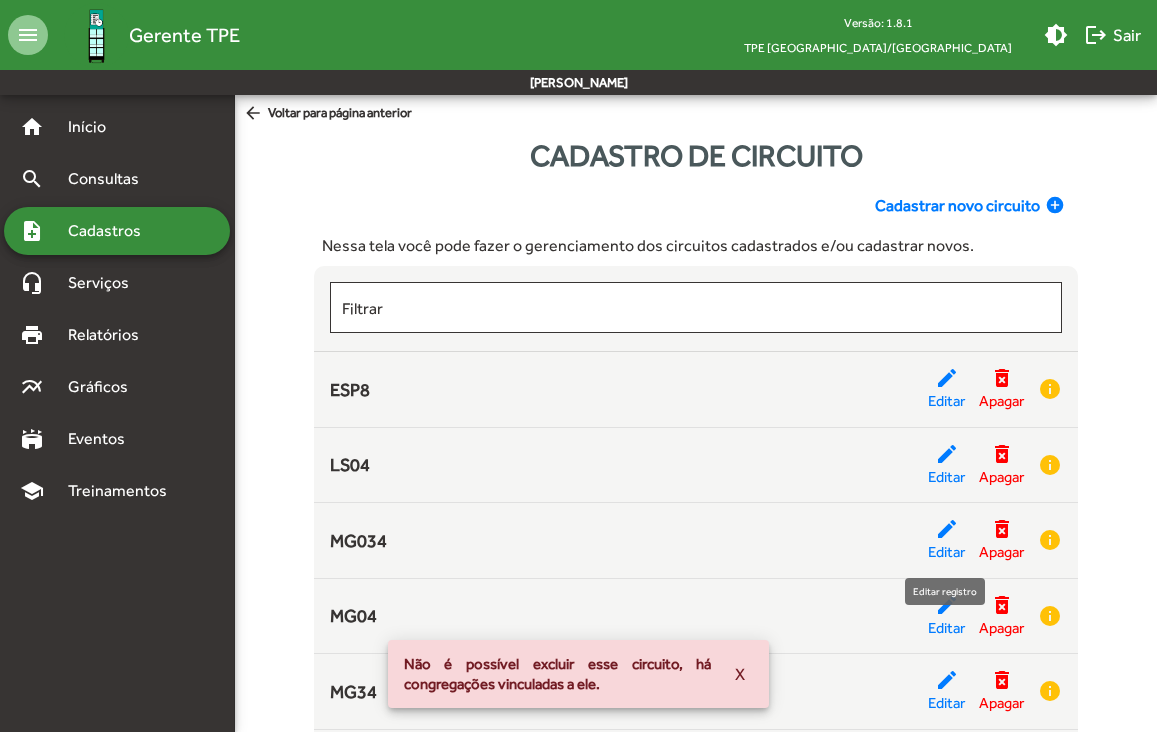click on "edit" 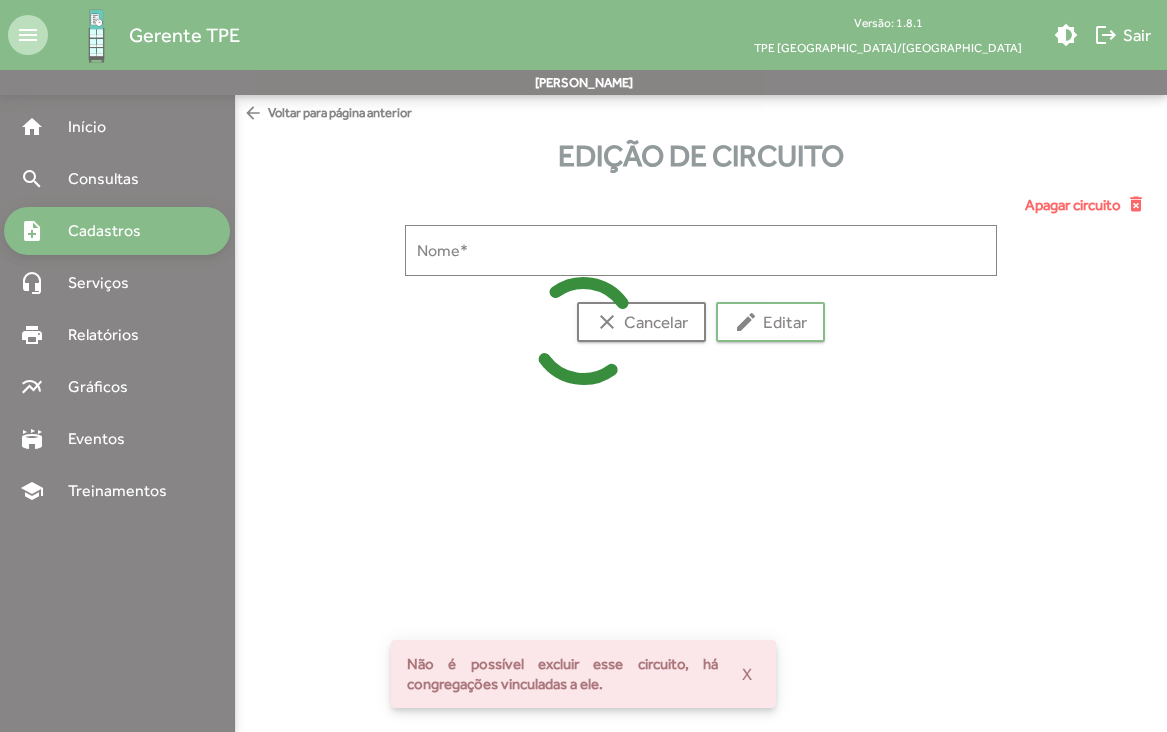 type on "*****" 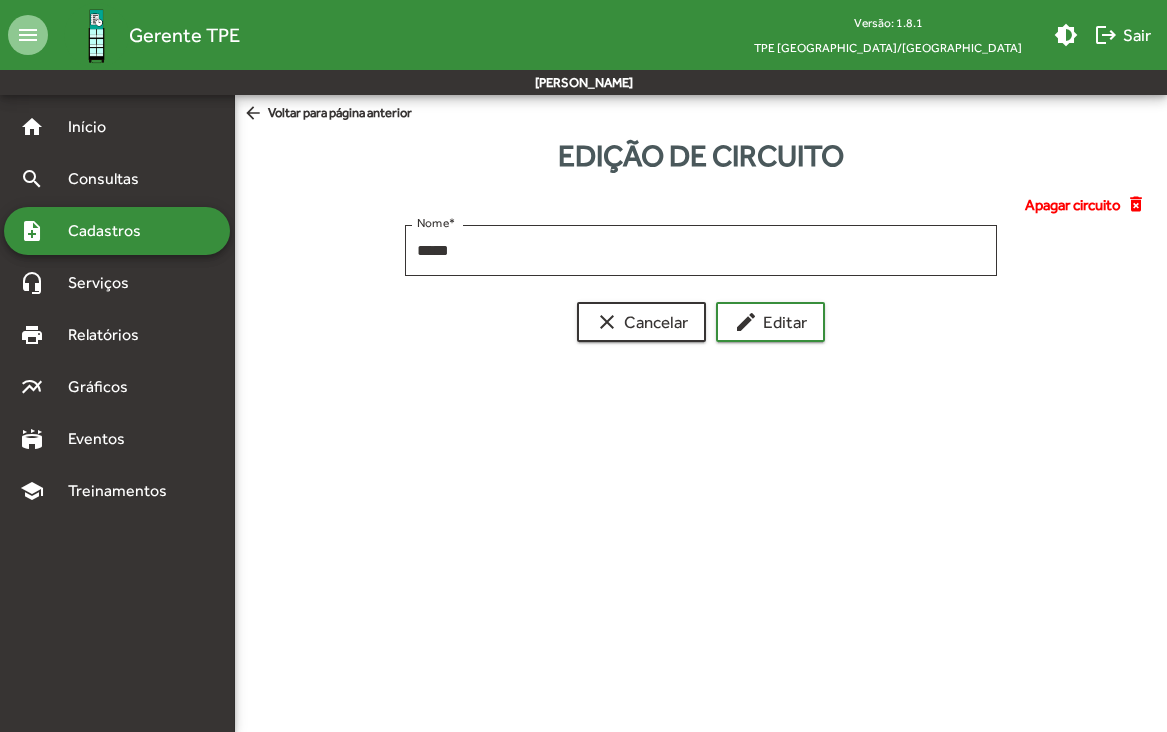 click on "menu Gerente TPE  Versão: 1.8.1   TPE Uberlândia/MG  brightness_medium logout  Sair   [PERSON_NAME]  home Início search Consultas note_add Cadastros headset_mic Serviços print Relatórios multiline_chart Gráficos stadium Eventos school Treinamentos arrow_back  Voltar para página anterior   Edição de circuito  Apagar circuito delete_forever ***** Nome  * clear  Cancelar  edit  Editar
[DATE]. DE 2025  Alterar tema do sistema Menu de Ações Sair do Gerente TPE" at bounding box center (583, 232) 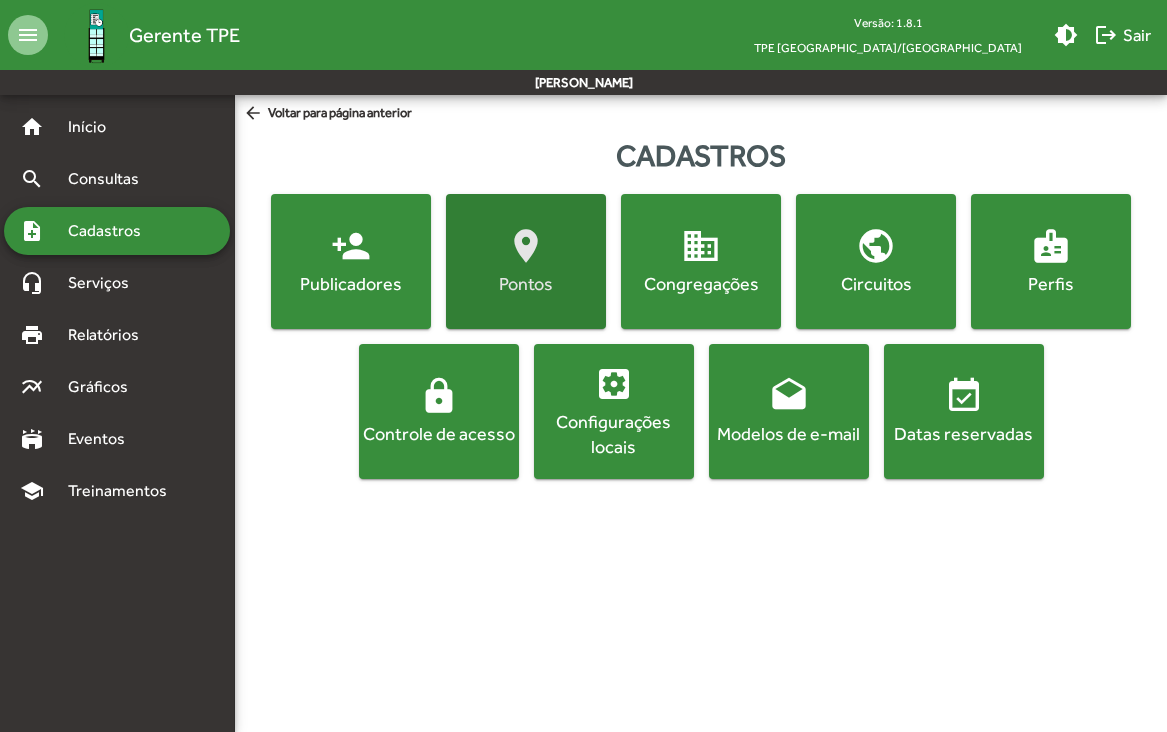 click on "location_on" 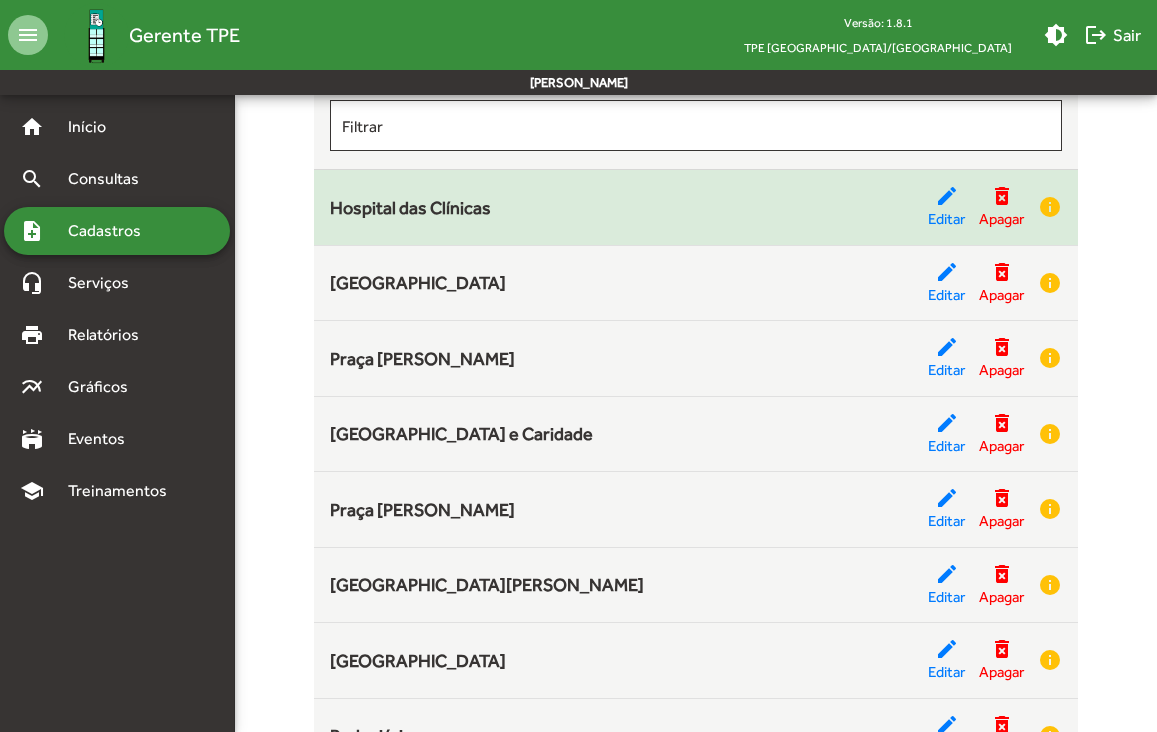 scroll, scrollTop: 573, scrollLeft: 0, axis: vertical 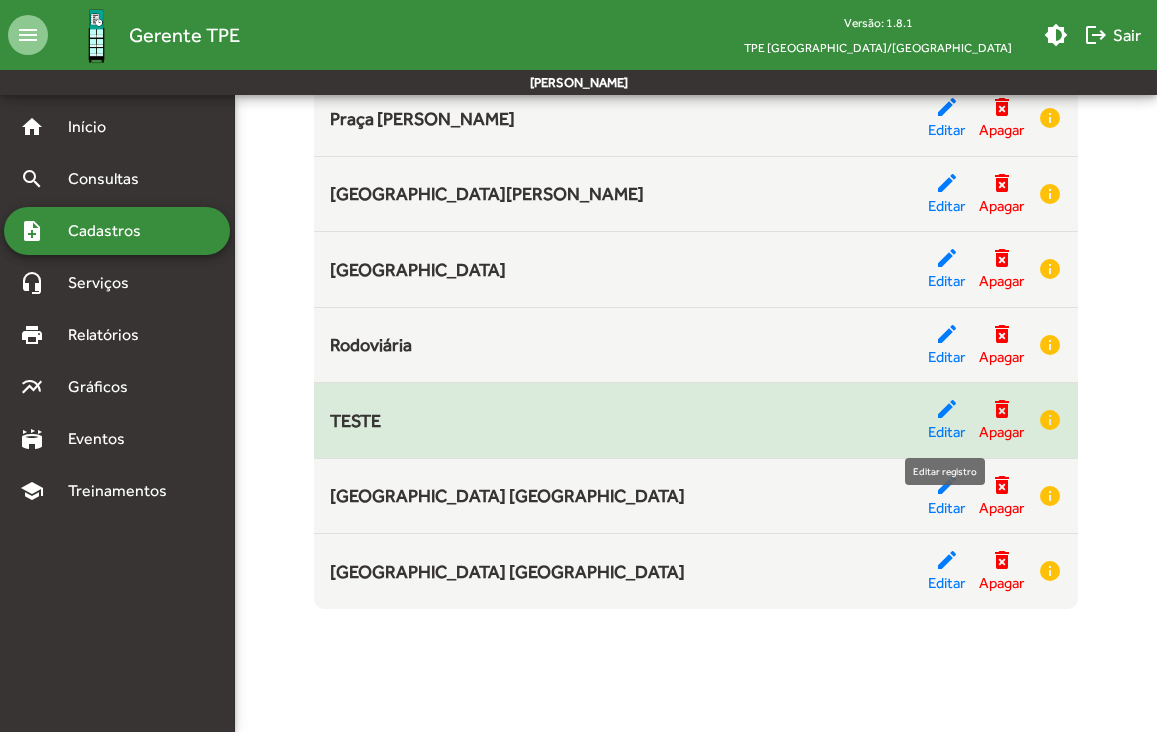 click on "edit" 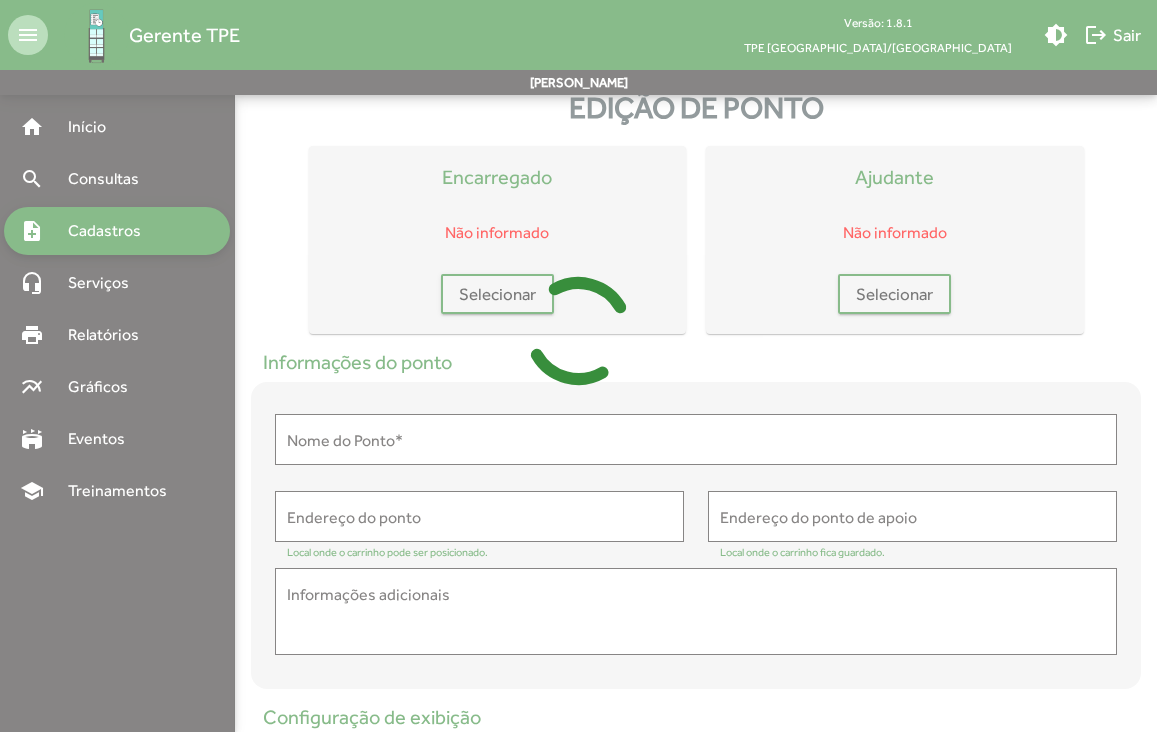 scroll, scrollTop: 0, scrollLeft: 0, axis: both 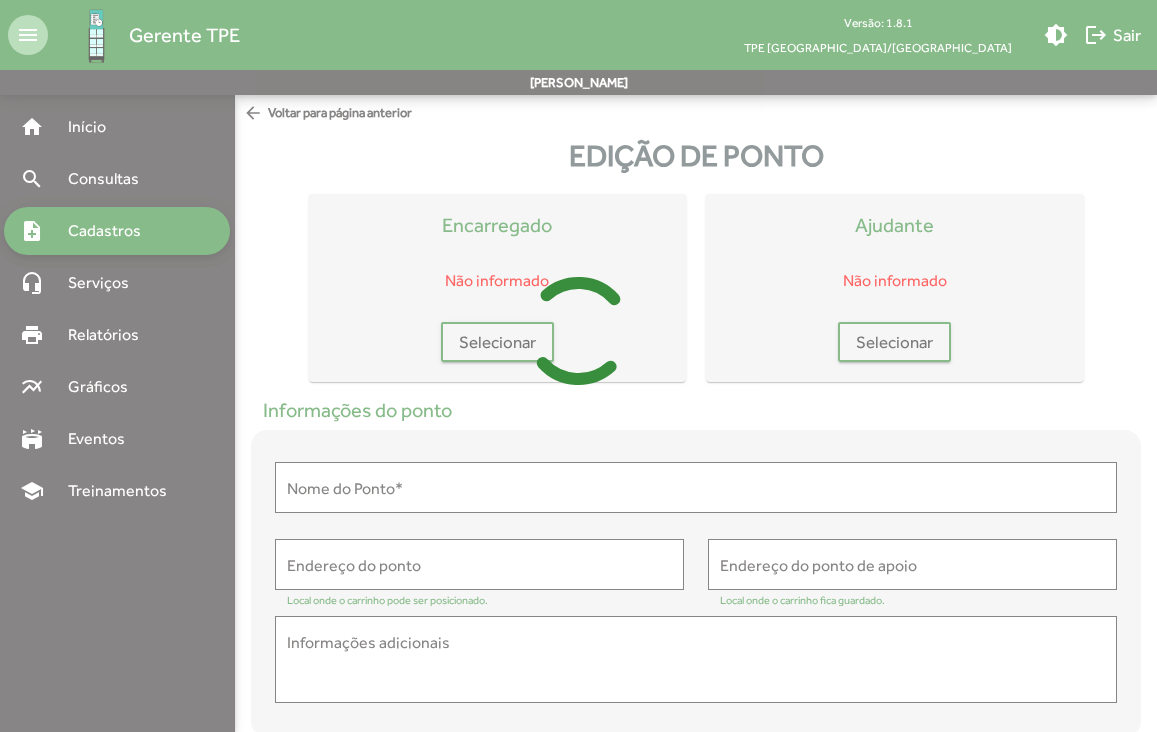 type on "*****" 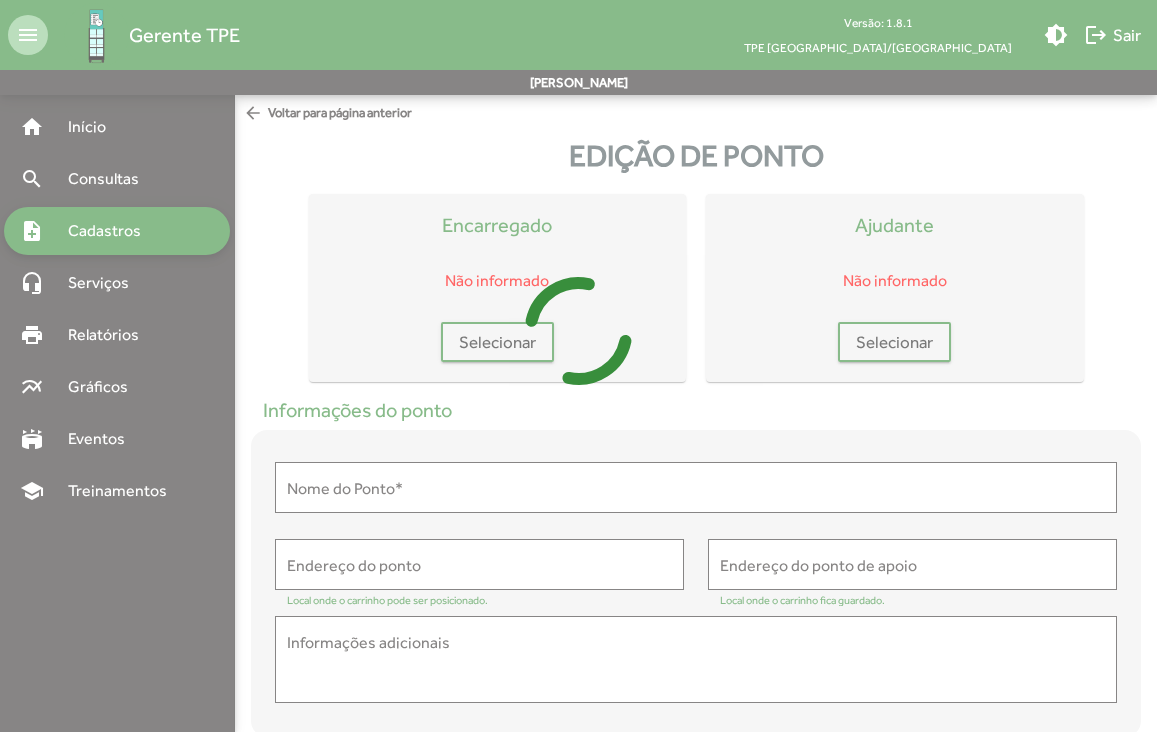 type on "**********" 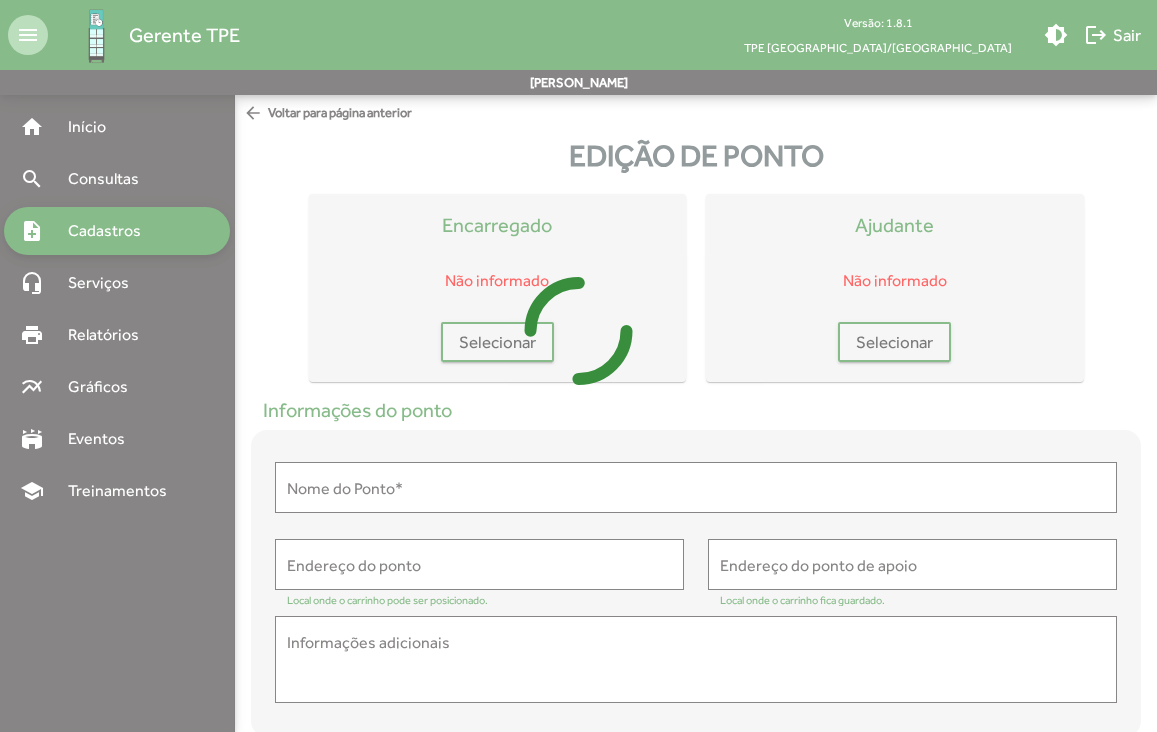 type on "**********" 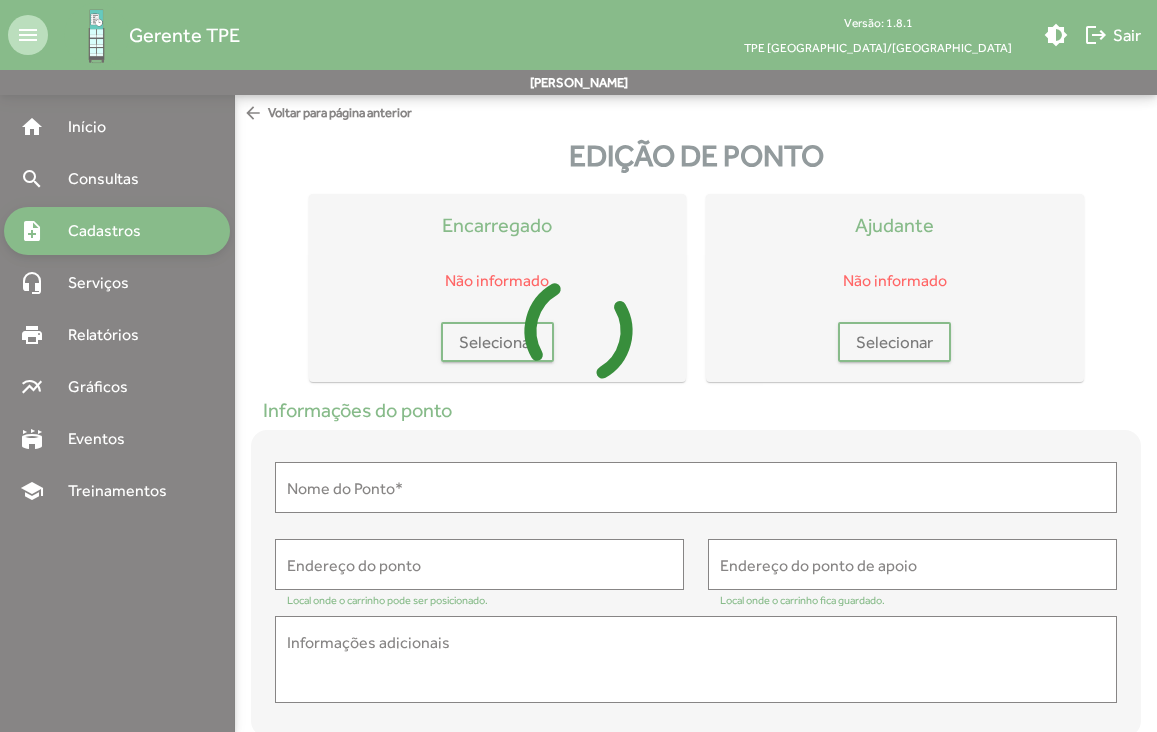 type on "**********" 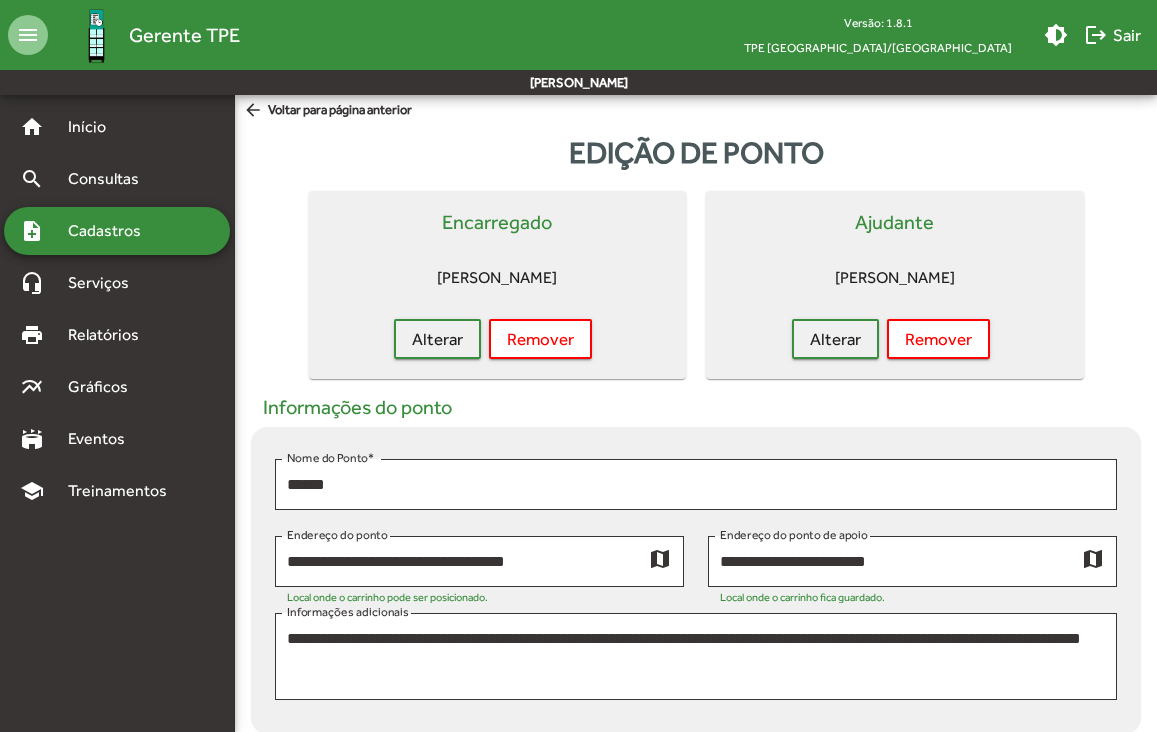 scroll, scrollTop: 4, scrollLeft: 0, axis: vertical 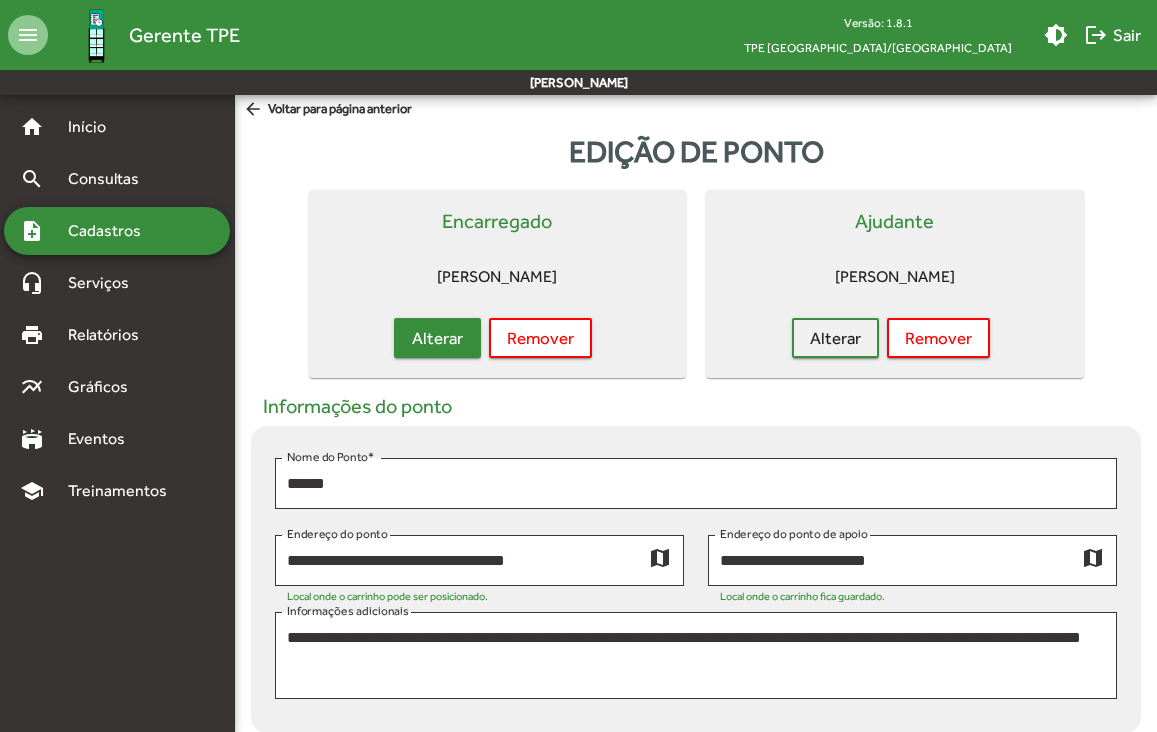 click on "Alterar" 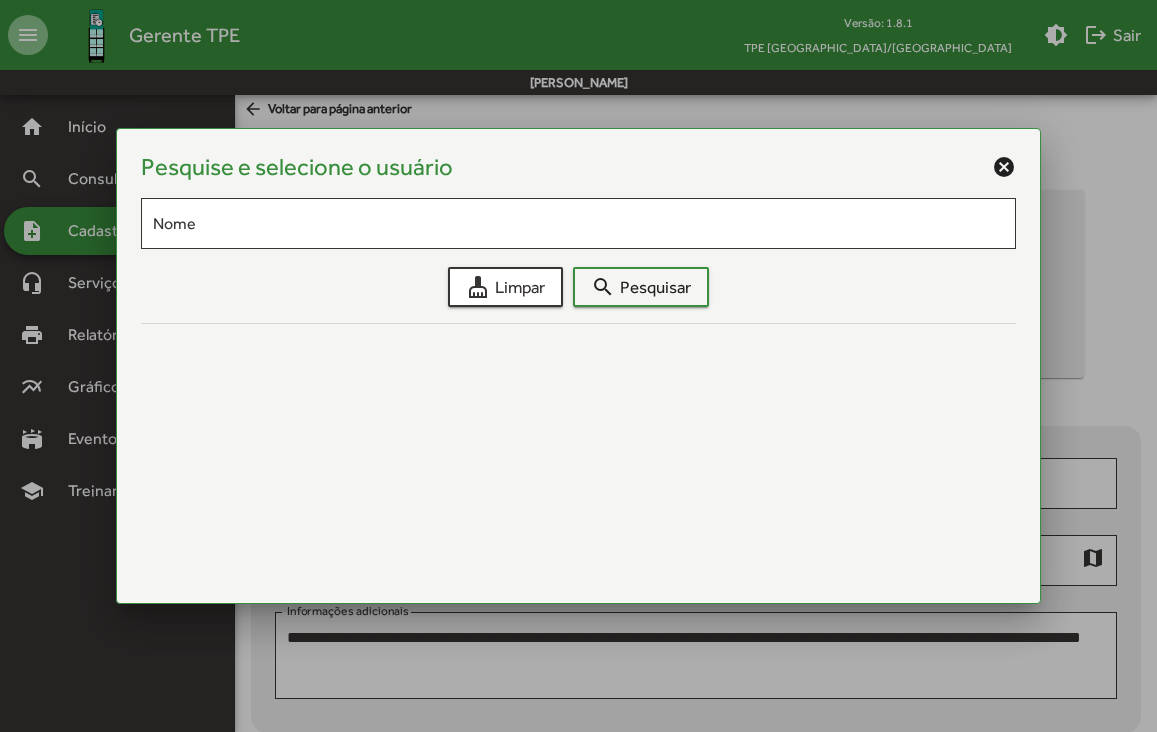 scroll, scrollTop: 0, scrollLeft: 0, axis: both 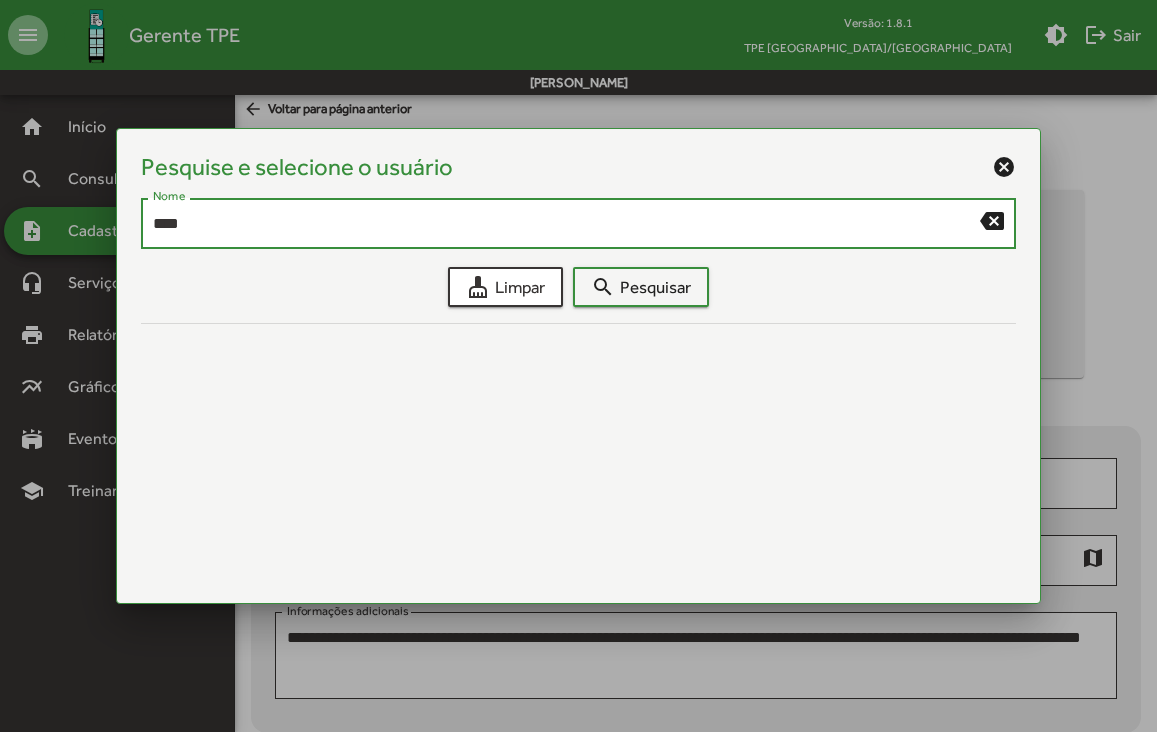 type on "****" 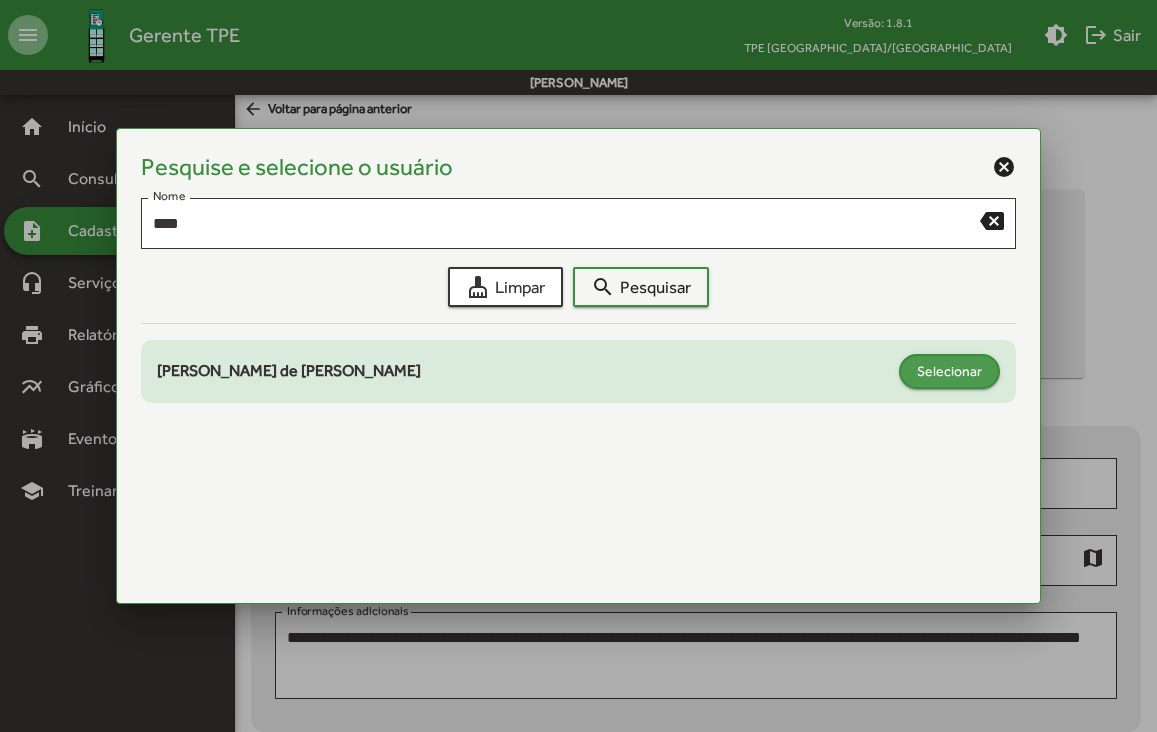 click on "Selecionar" 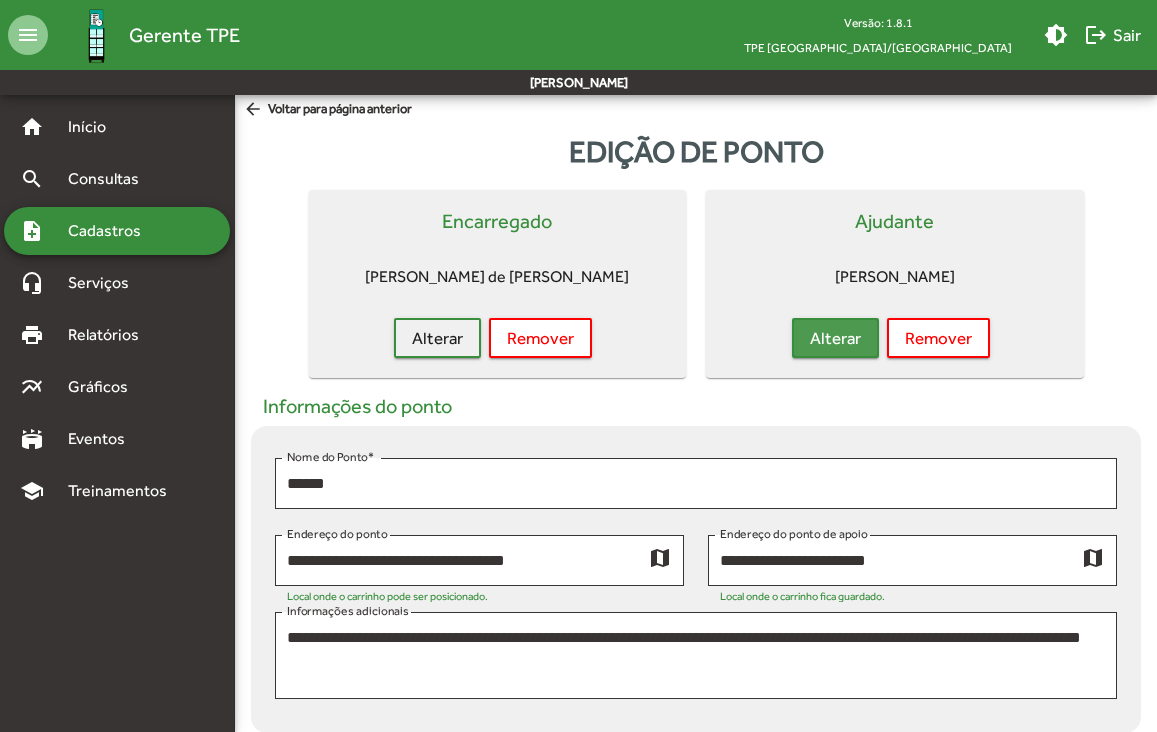 click on "Alterar" 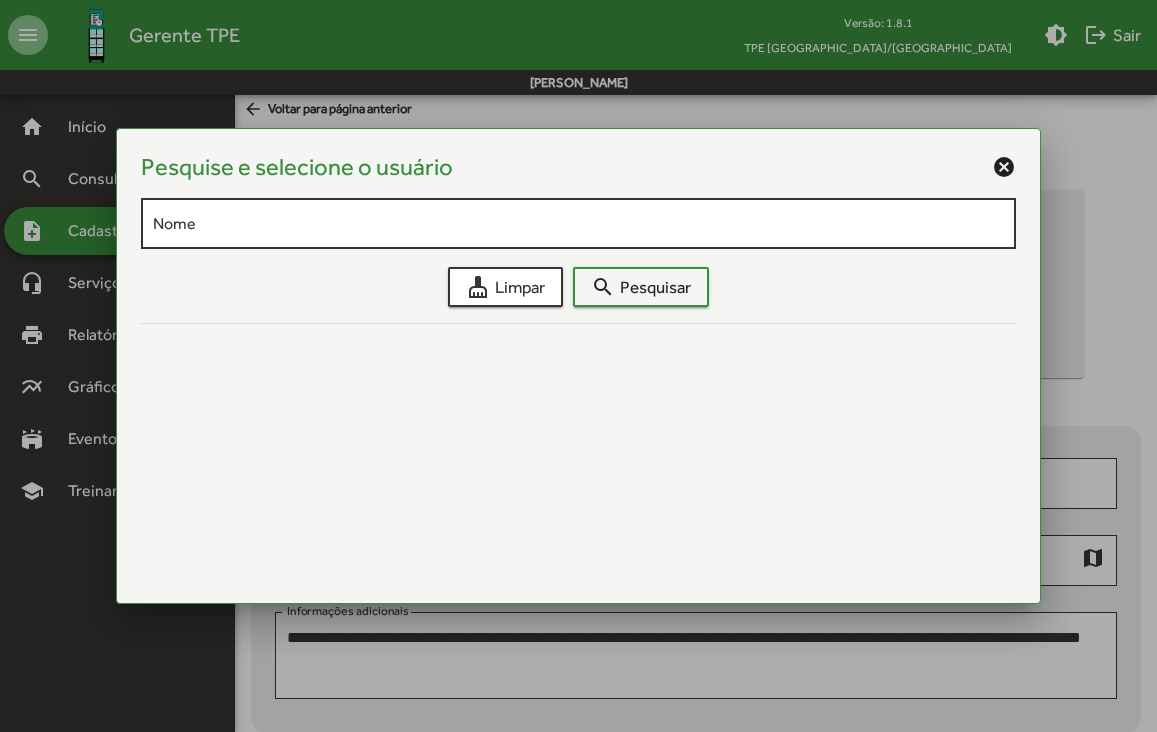 click on "Nome" at bounding box center (579, 221) 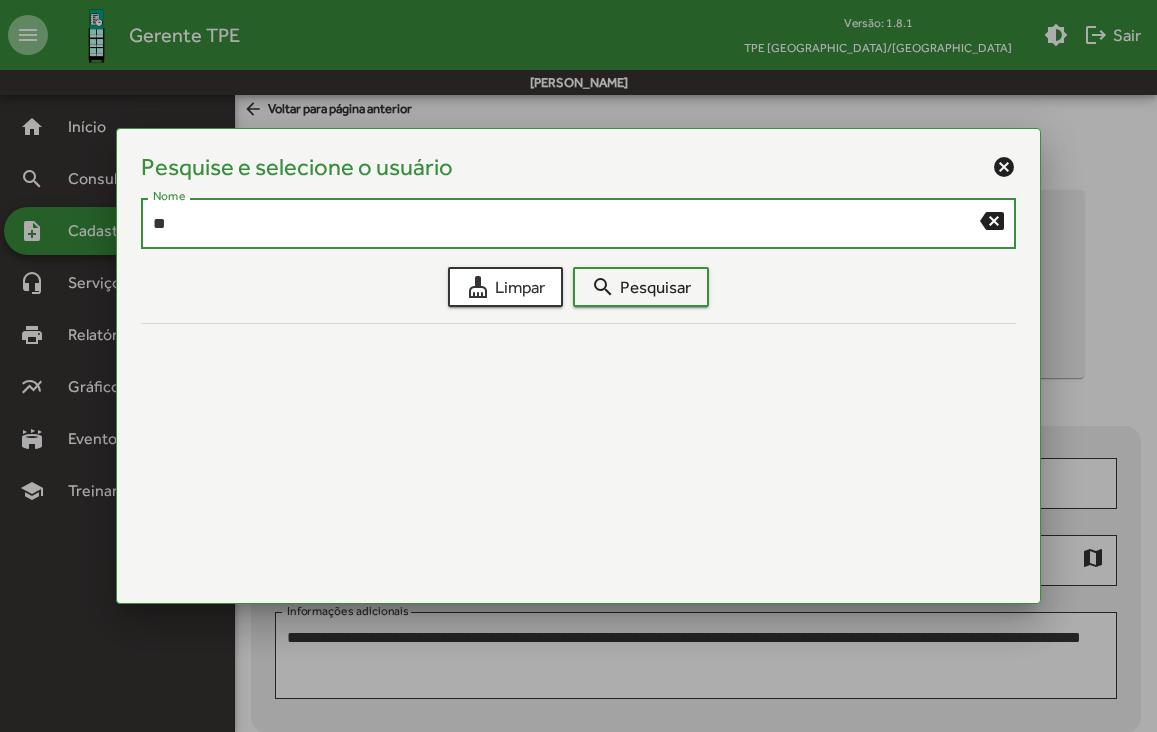 type on "**" 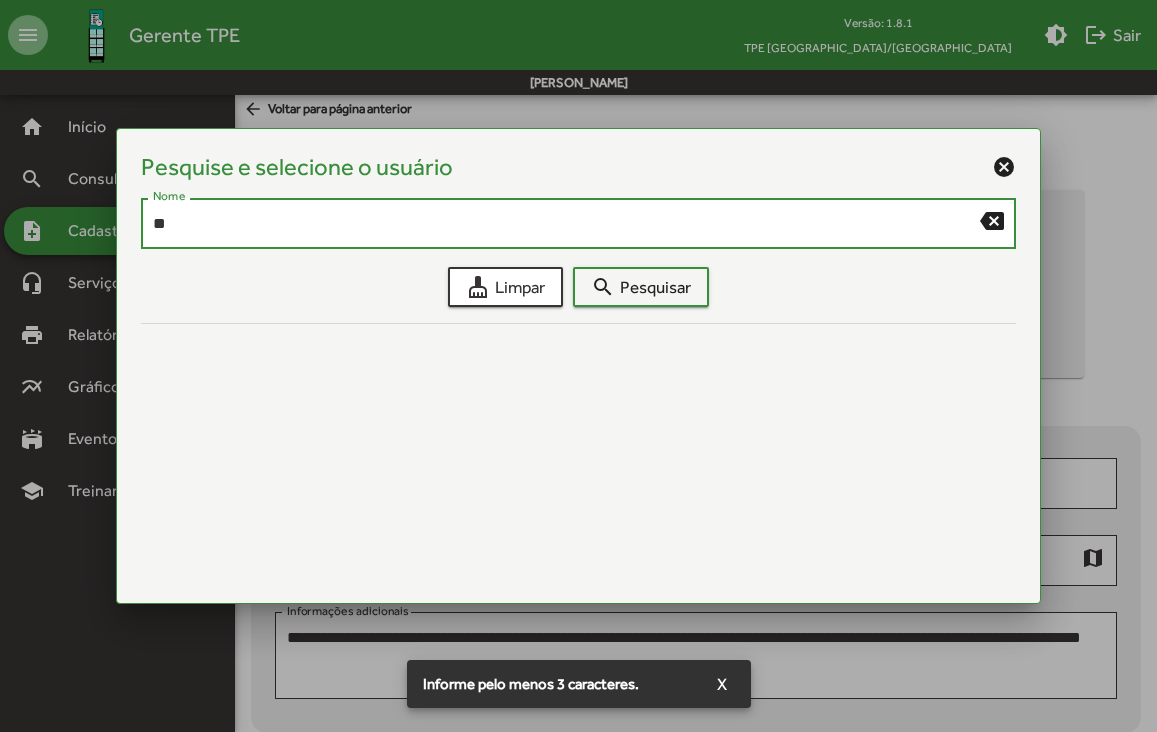 click on "Pesquise e selecione o usuário cancel" at bounding box center (579, 167) 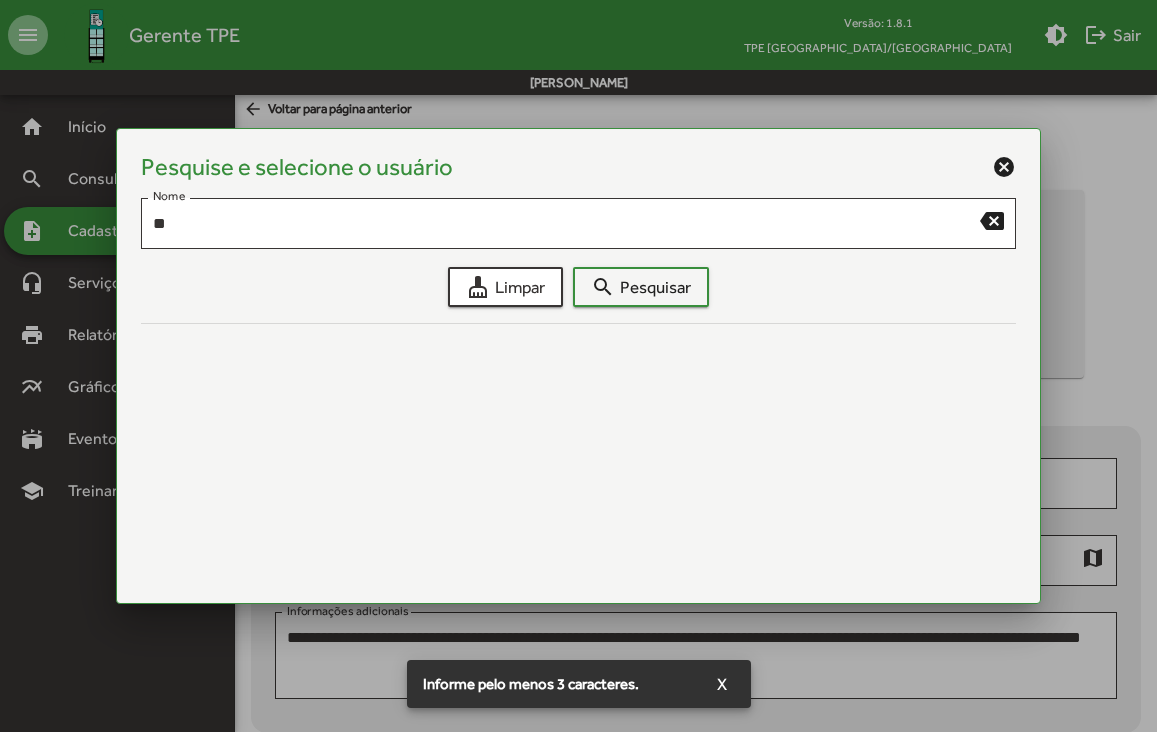 click on "cancel" at bounding box center (1004, 167) 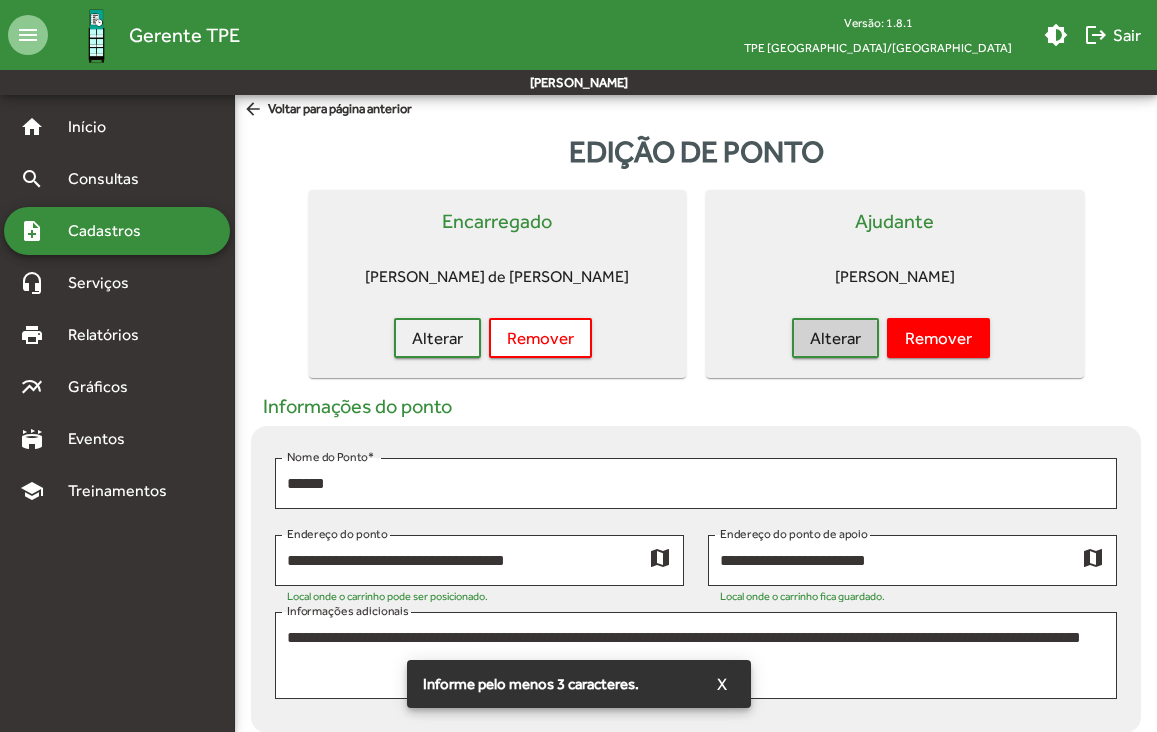 click on "Remover" 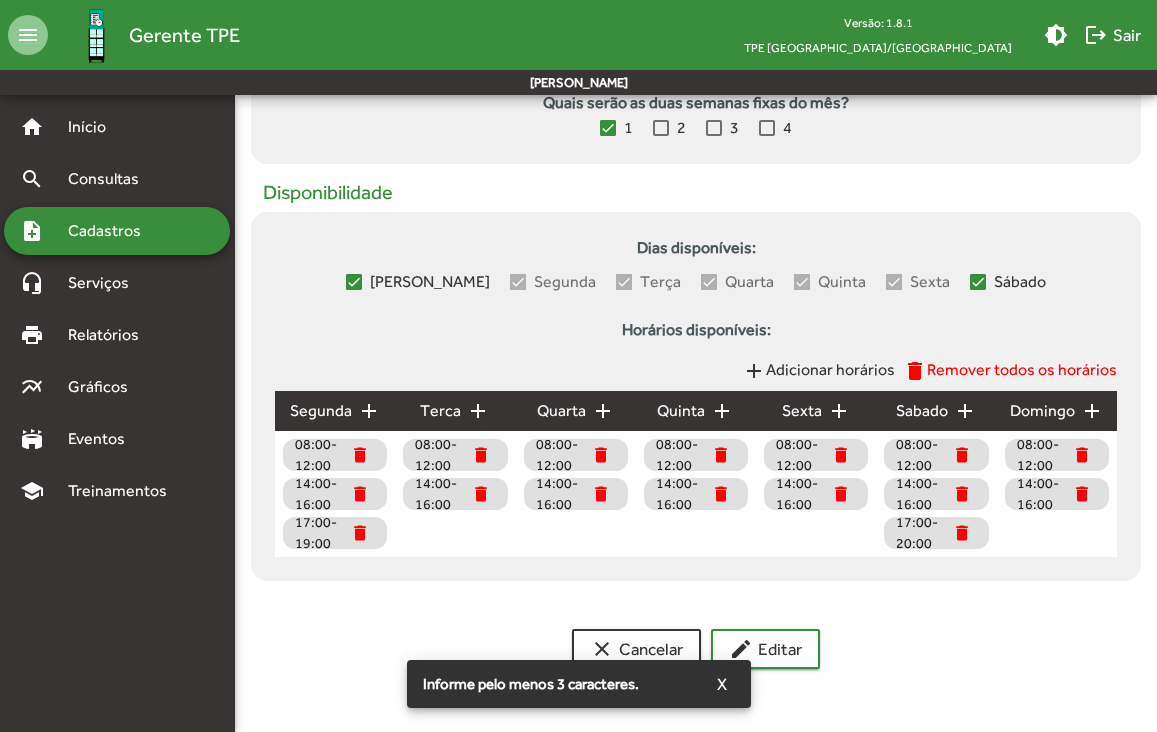scroll, scrollTop: 944, scrollLeft: 0, axis: vertical 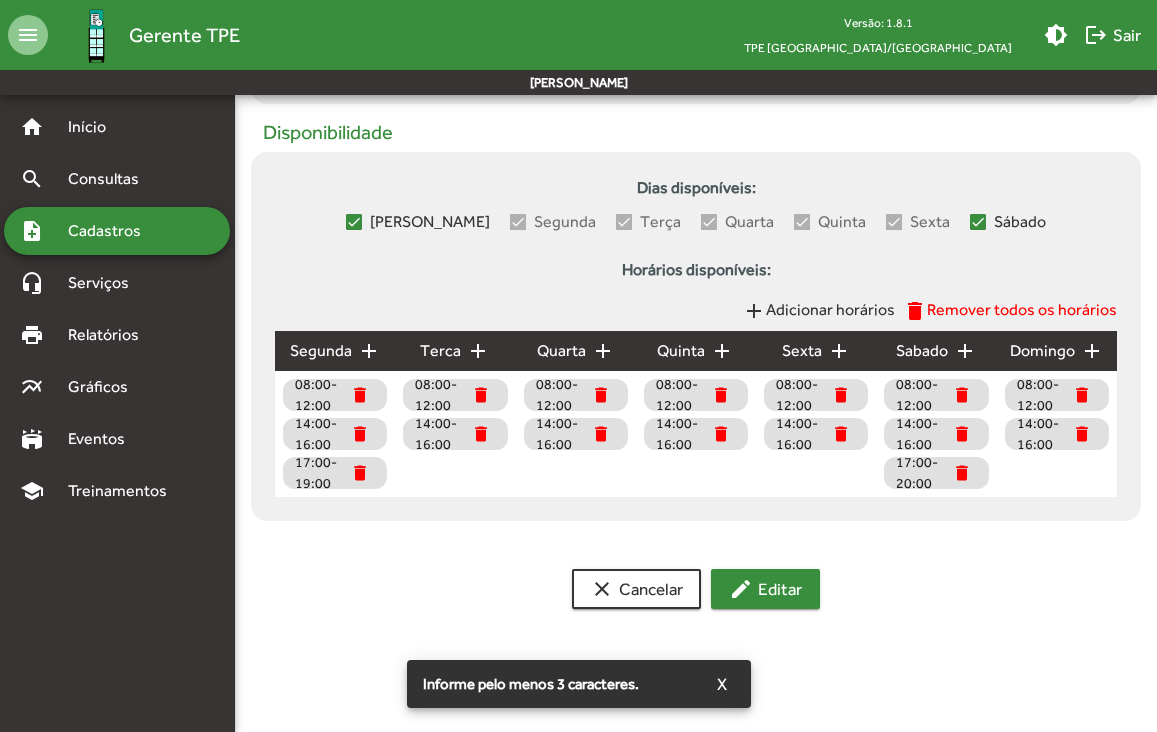 click on "edit  Editar" 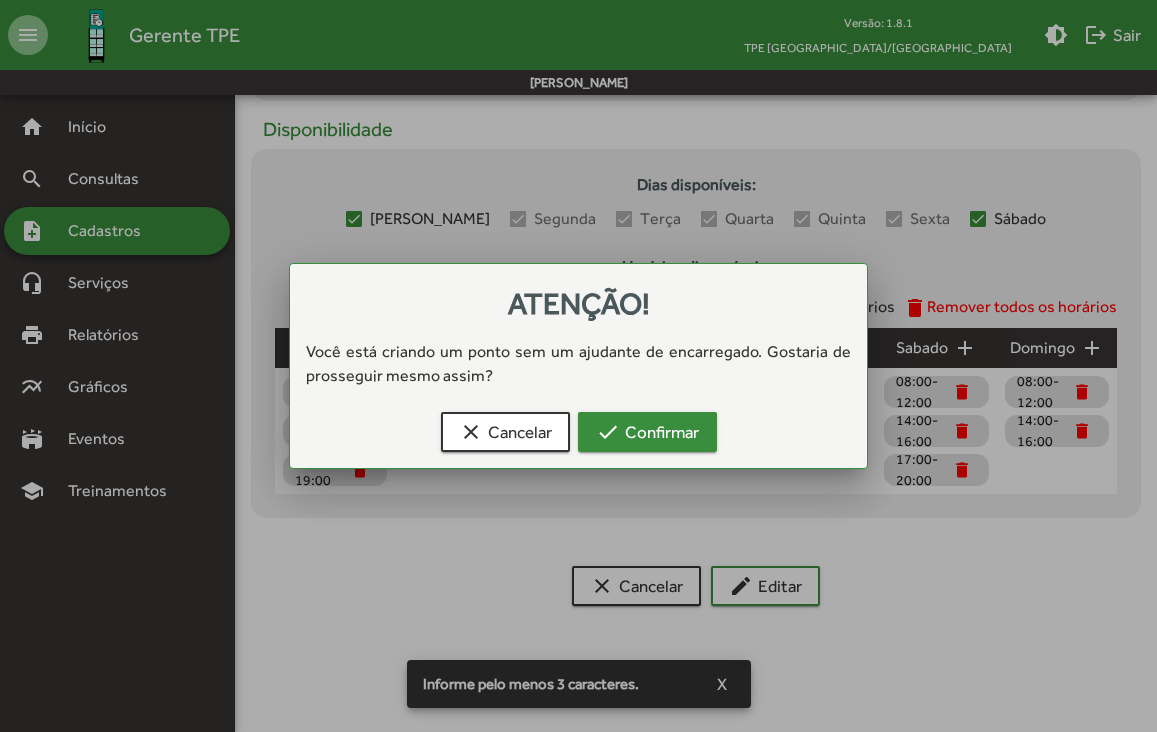 click on "check  Confirmar" at bounding box center (647, 432) 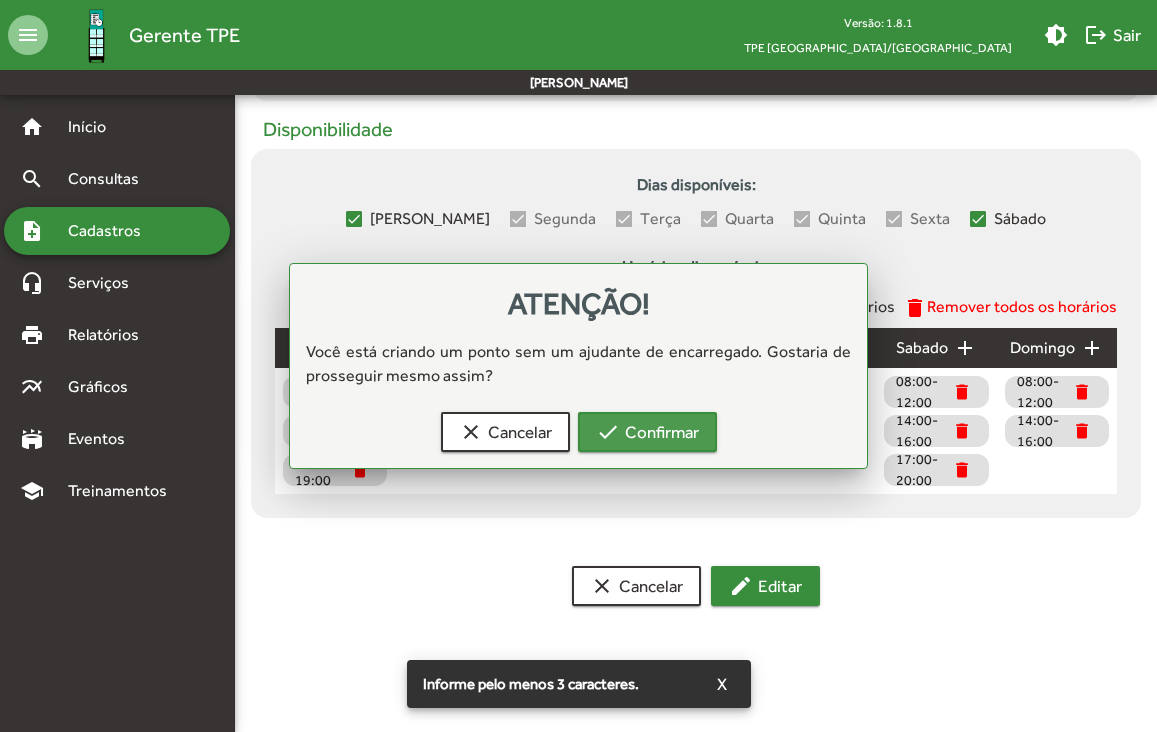 scroll, scrollTop: 944, scrollLeft: 0, axis: vertical 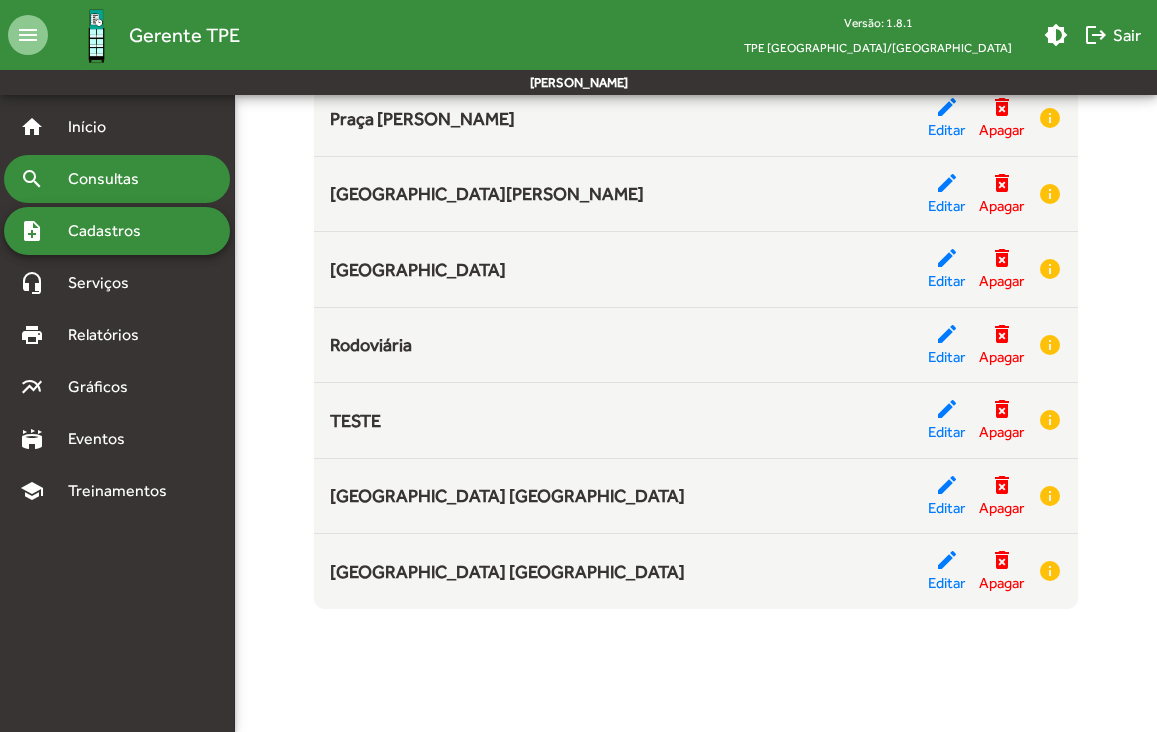 click on "Consultas" at bounding box center (110, 179) 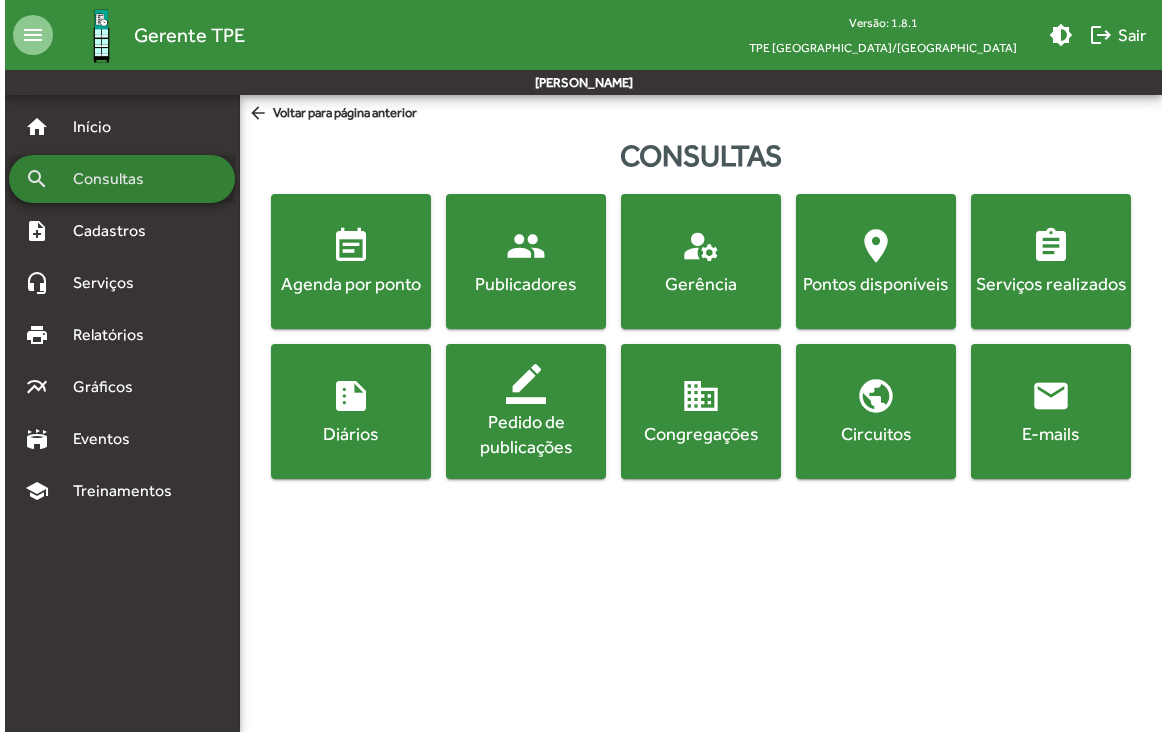 scroll, scrollTop: 0, scrollLeft: 0, axis: both 